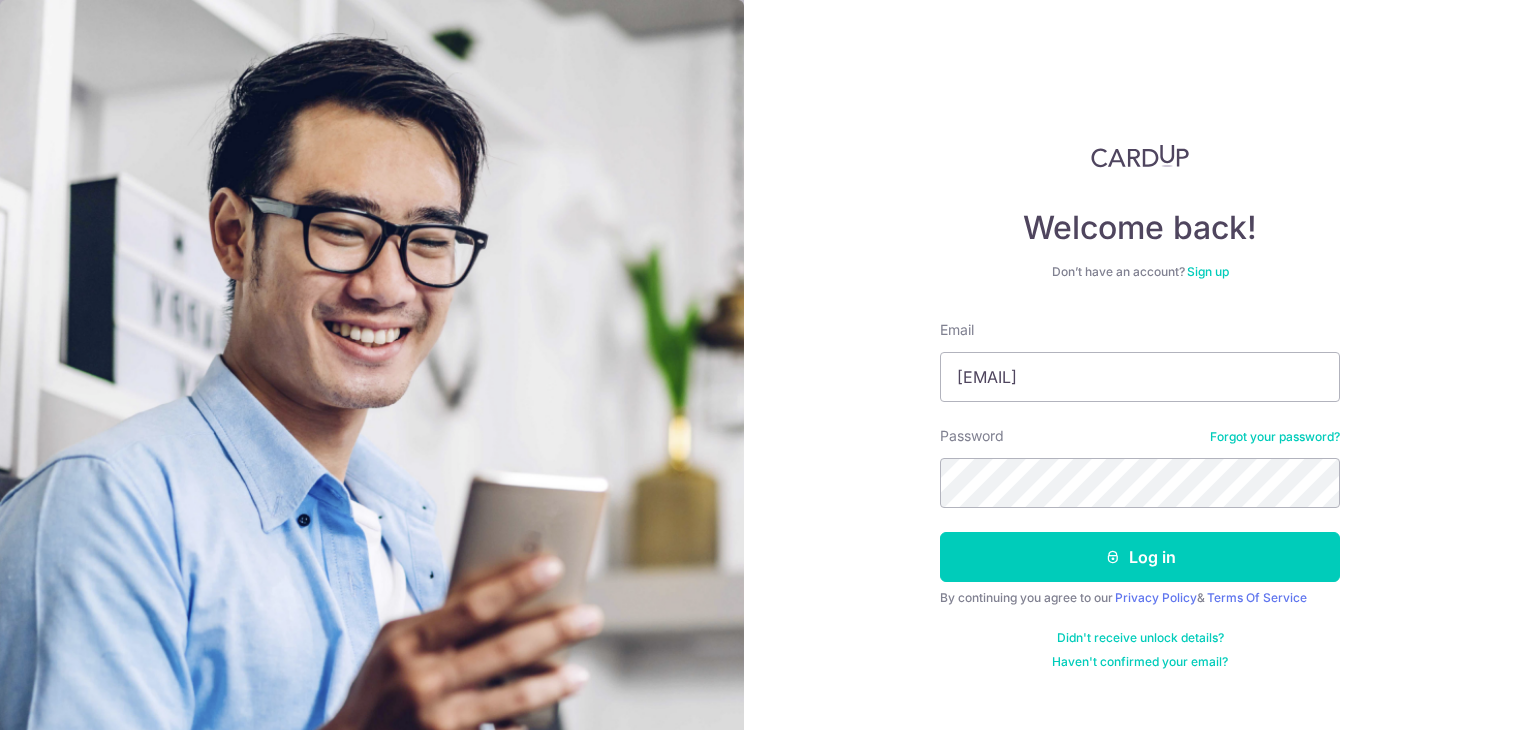 scroll, scrollTop: 0, scrollLeft: 0, axis: both 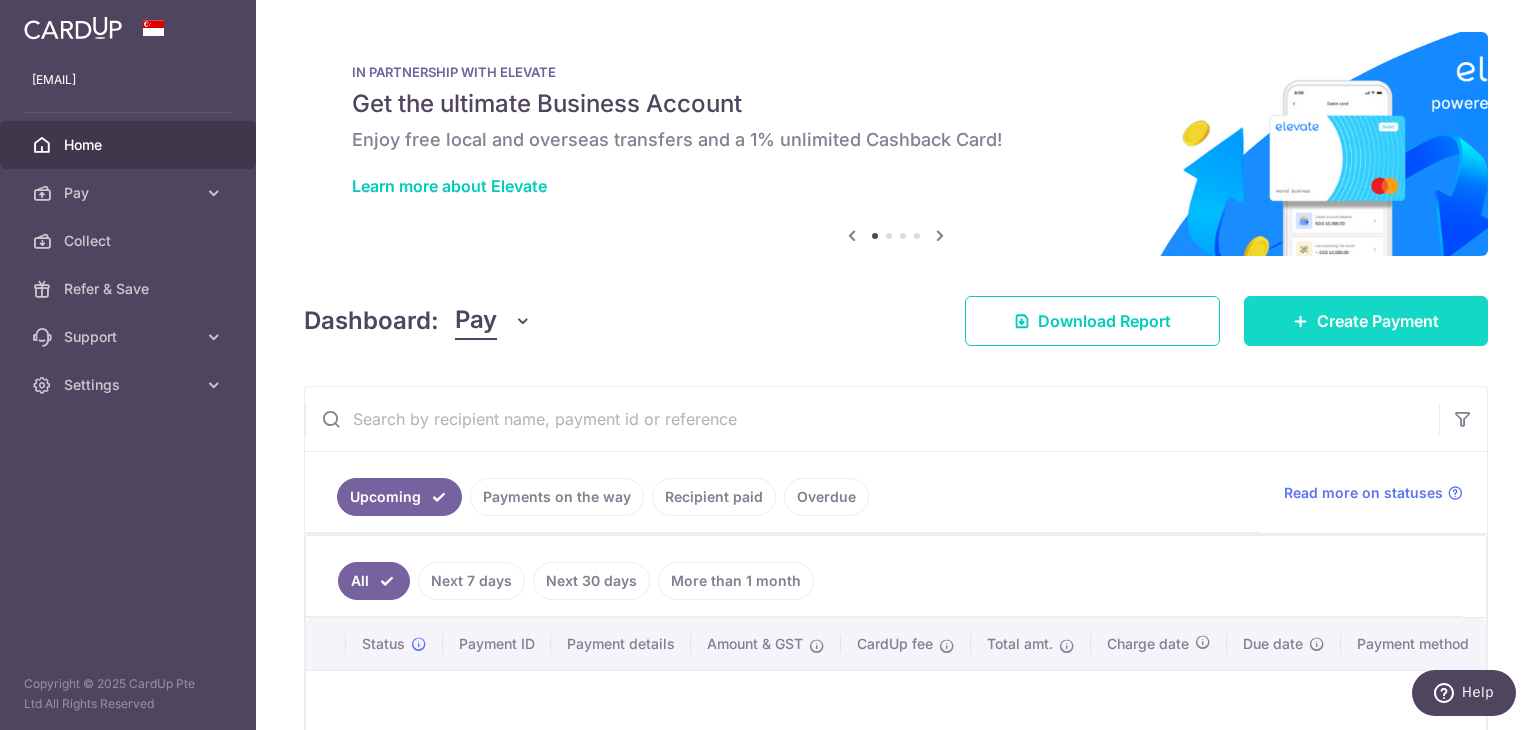 click on "Create Payment" at bounding box center (1378, 321) 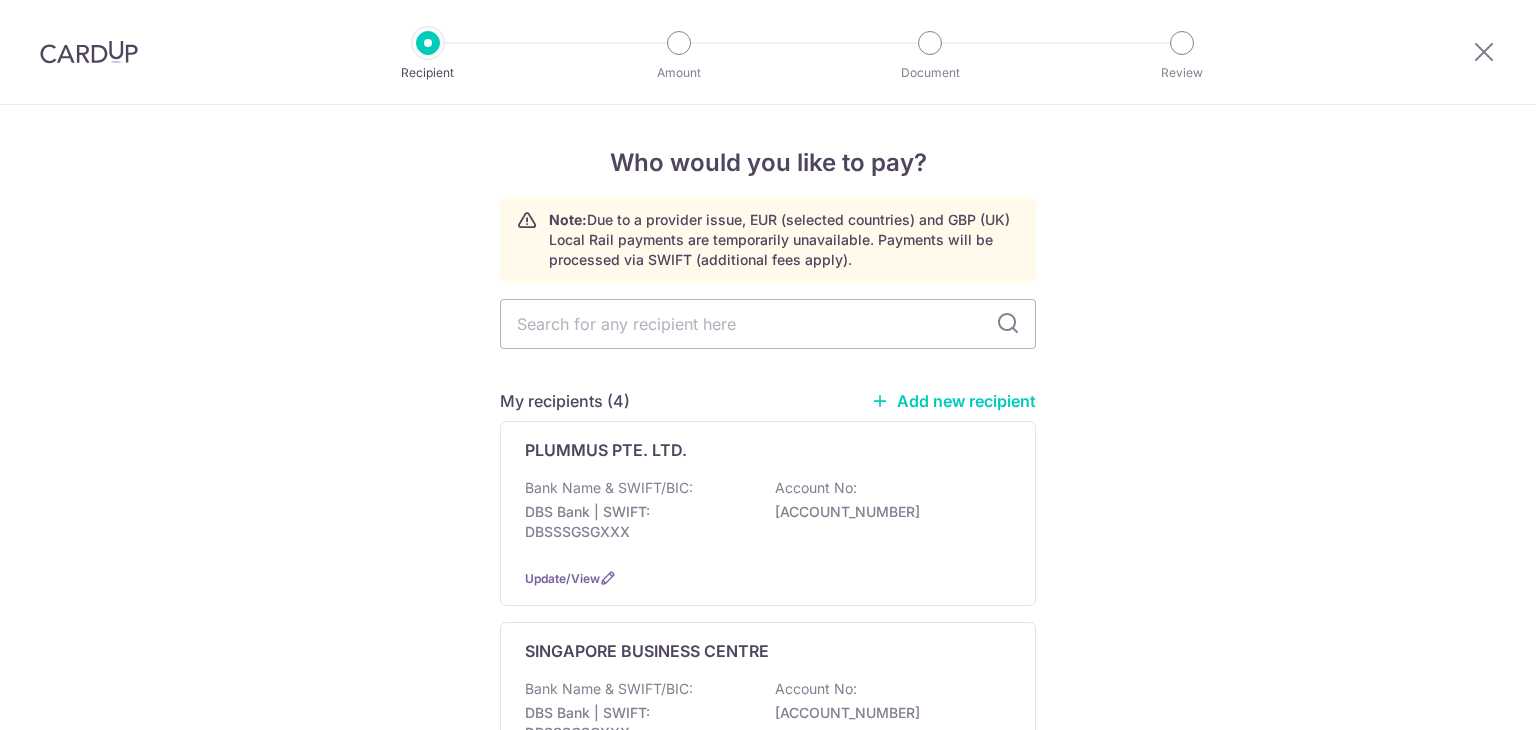 scroll, scrollTop: 0, scrollLeft: 0, axis: both 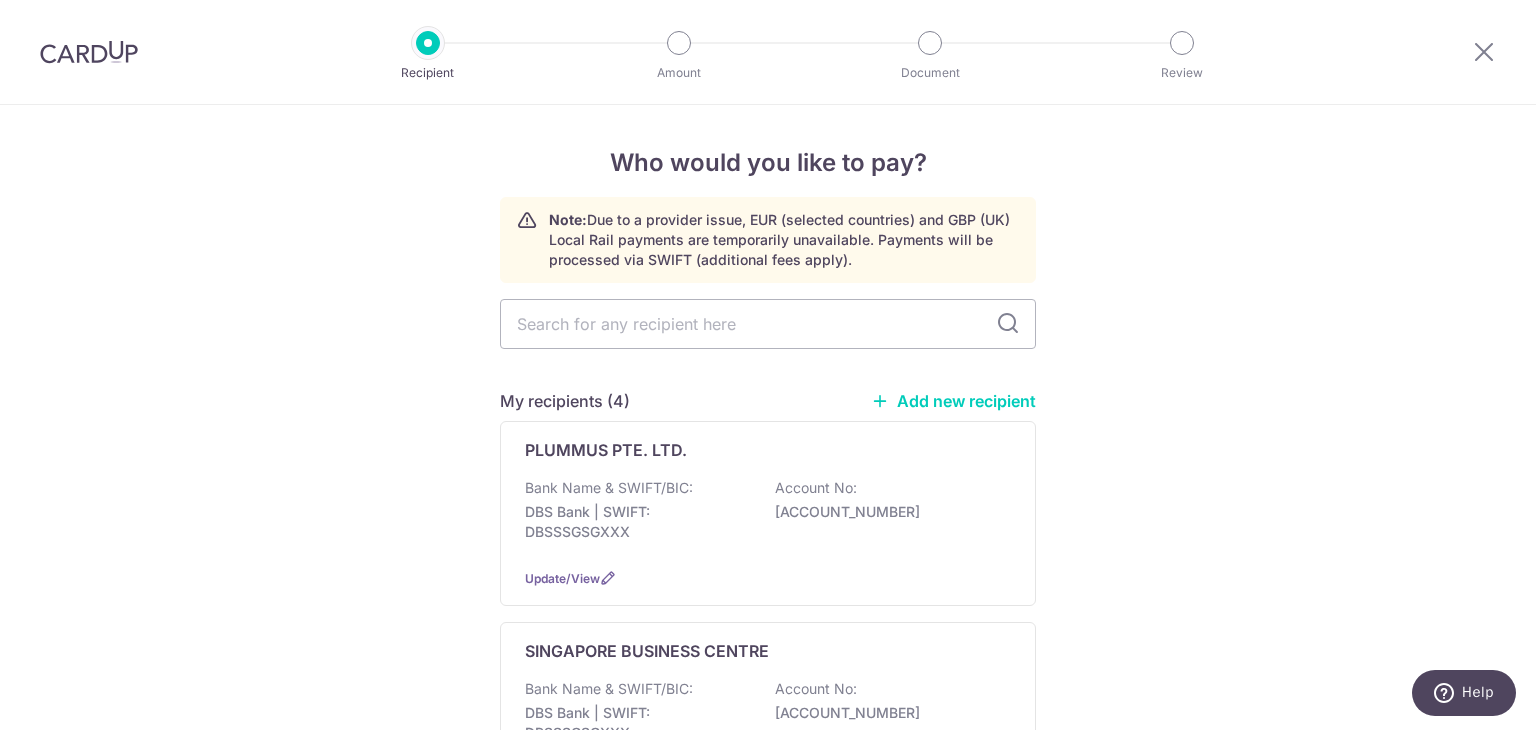 click on "0721004232" at bounding box center (887, 512) 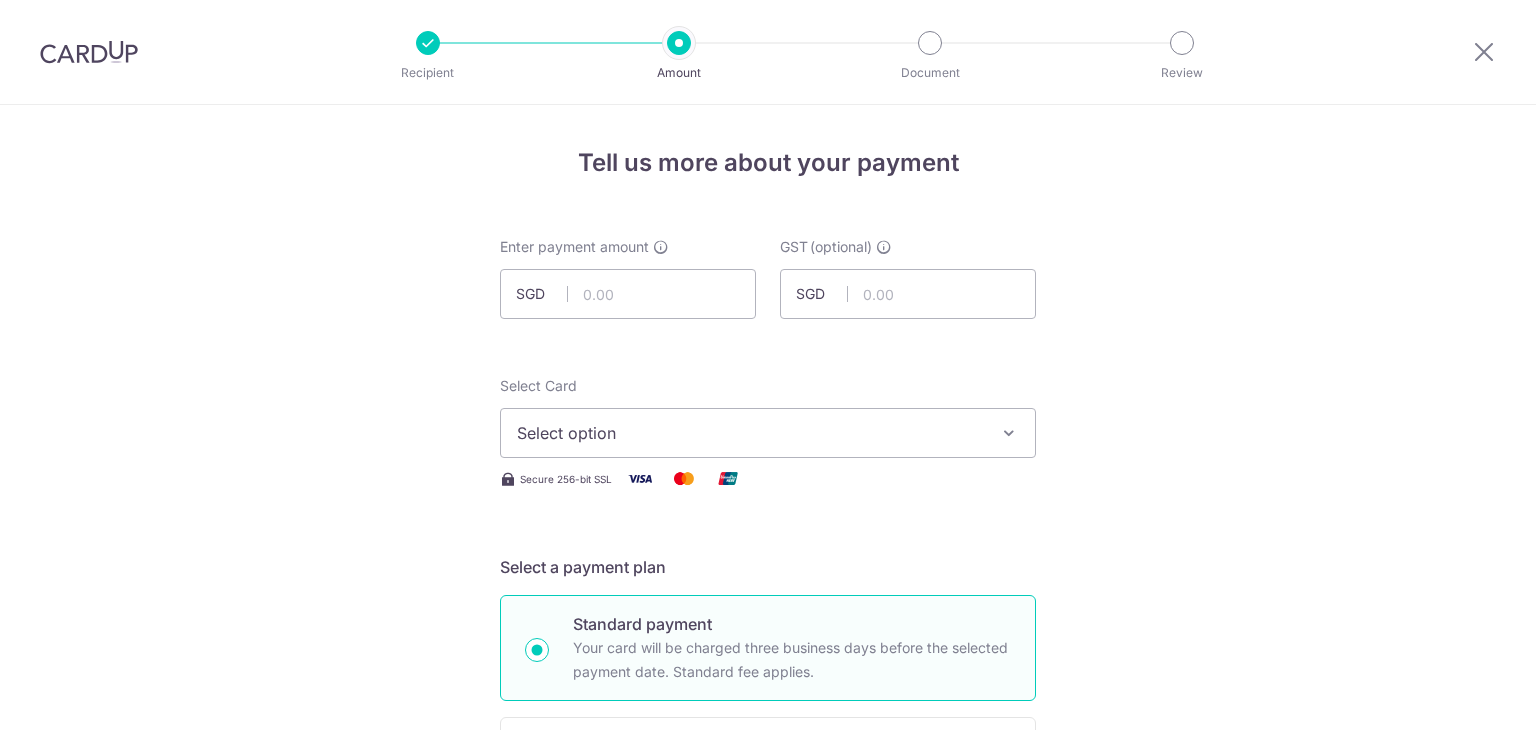 scroll, scrollTop: 0, scrollLeft: 0, axis: both 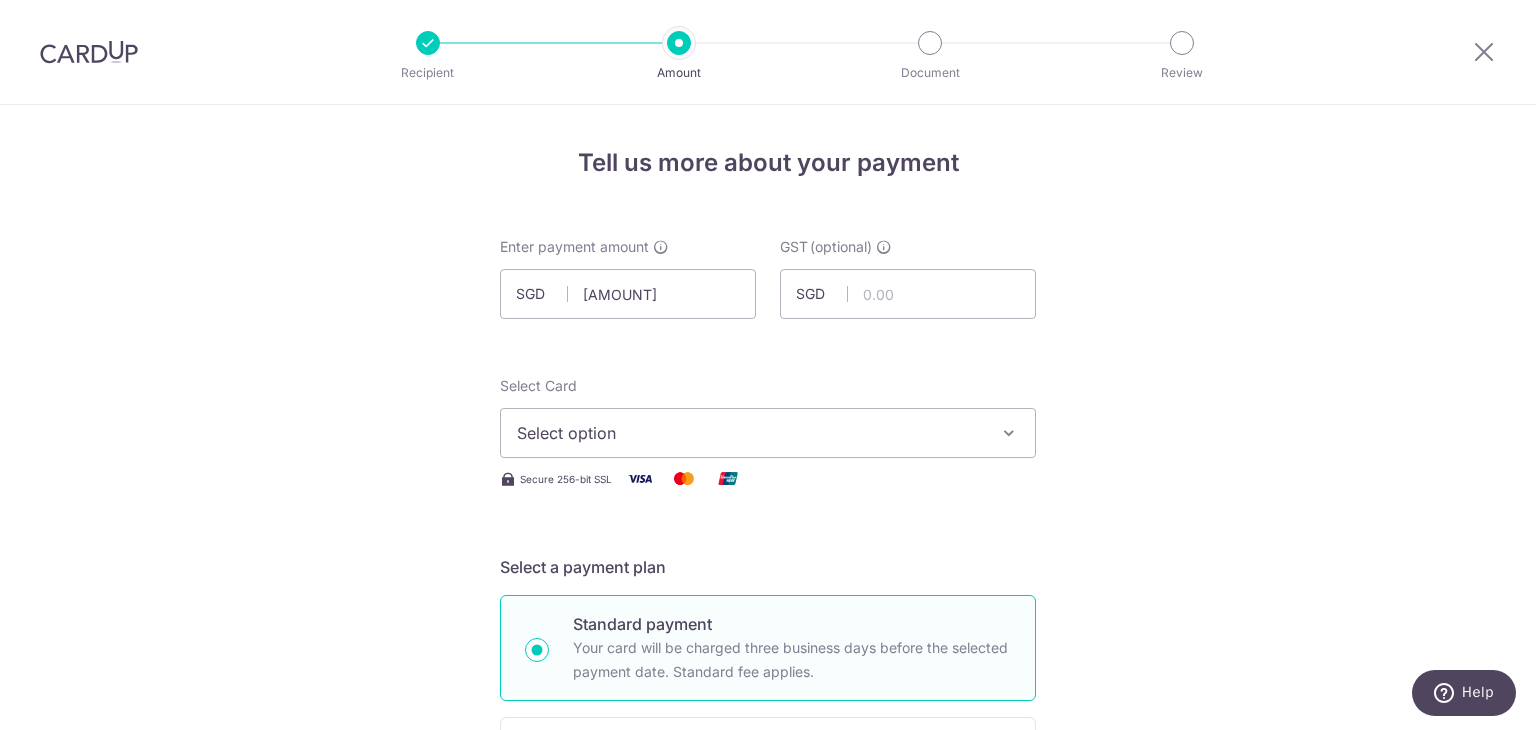 click on "Select option" at bounding box center [768, 433] 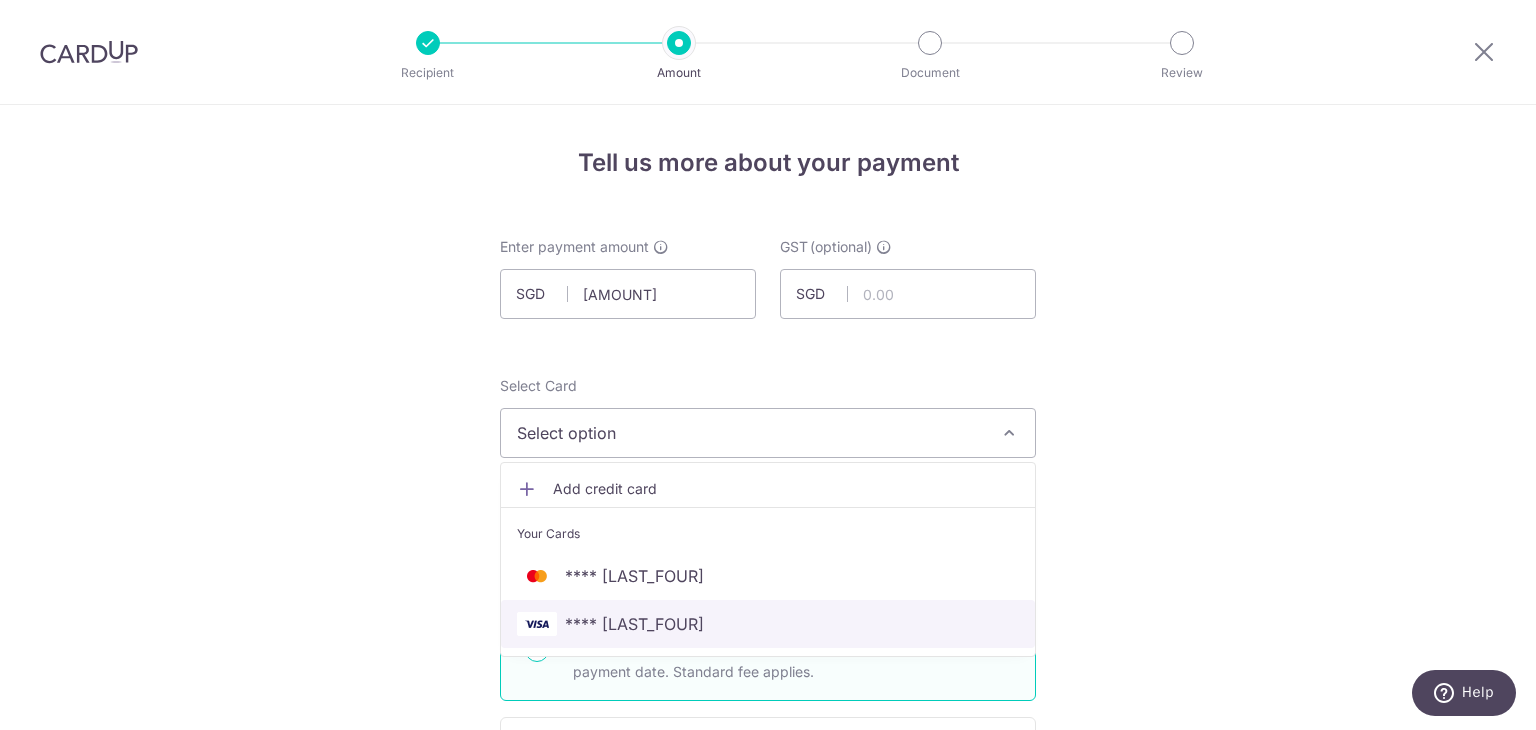 click on "**** [LAST_FOUR]" at bounding box center (634, 624) 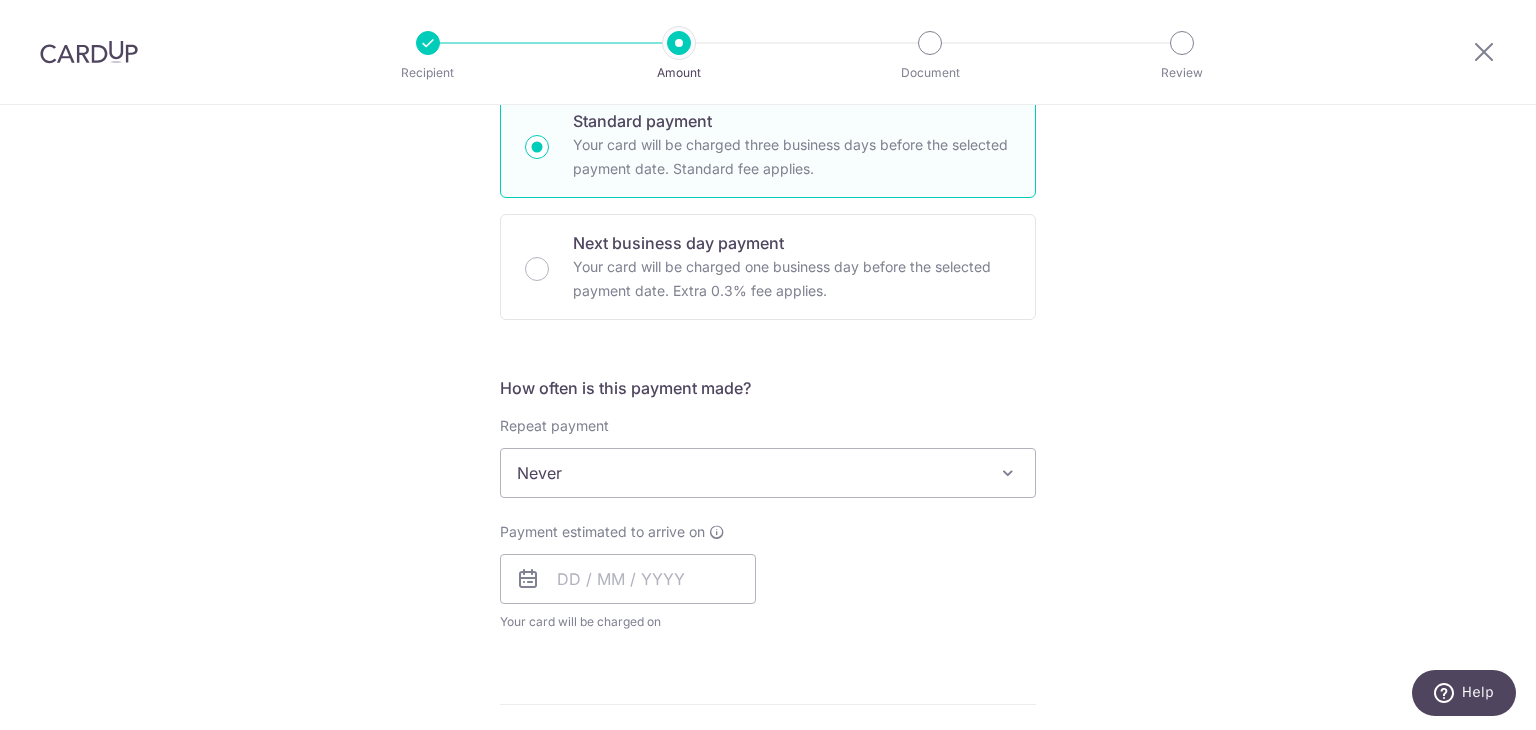 scroll, scrollTop: 496, scrollLeft: 0, axis: vertical 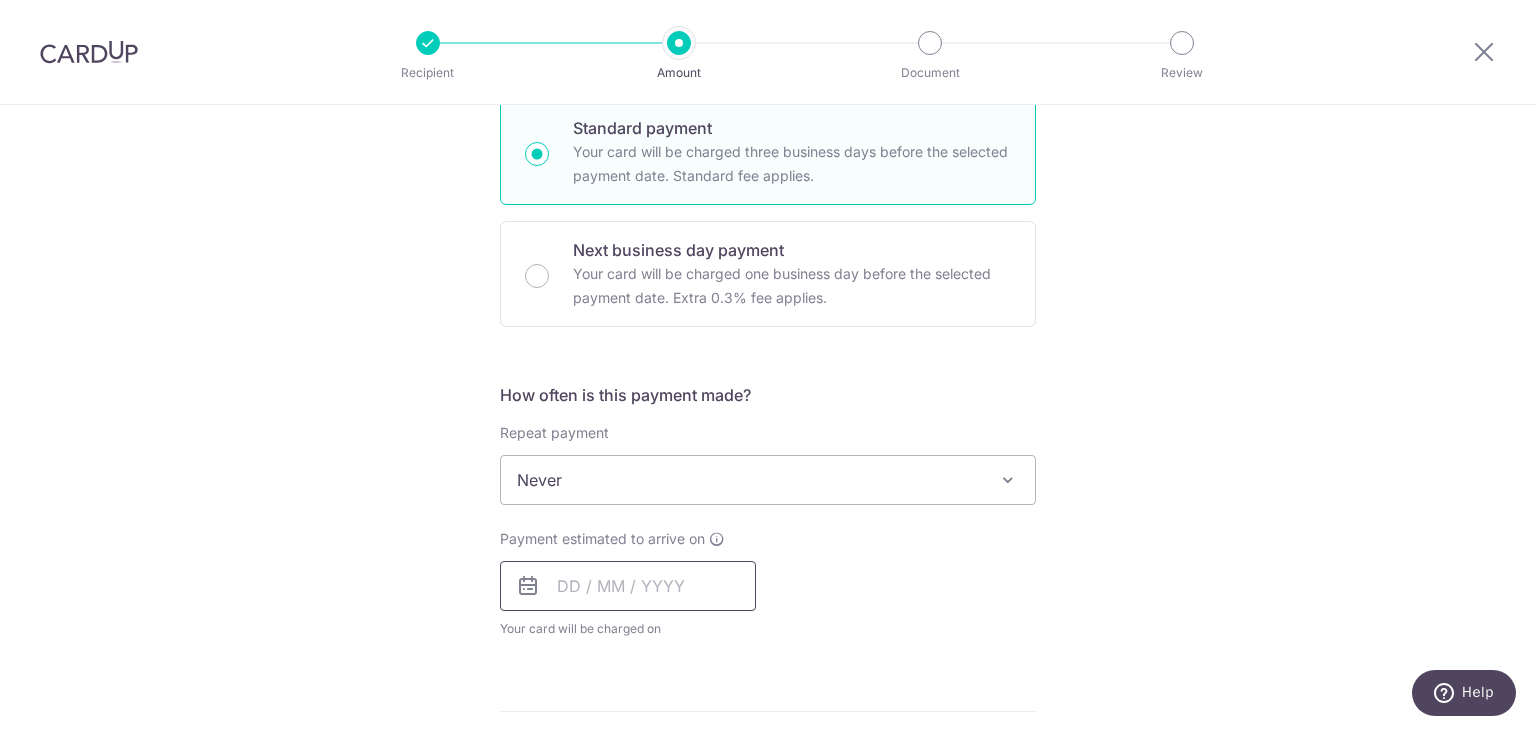click at bounding box center (628, 586) 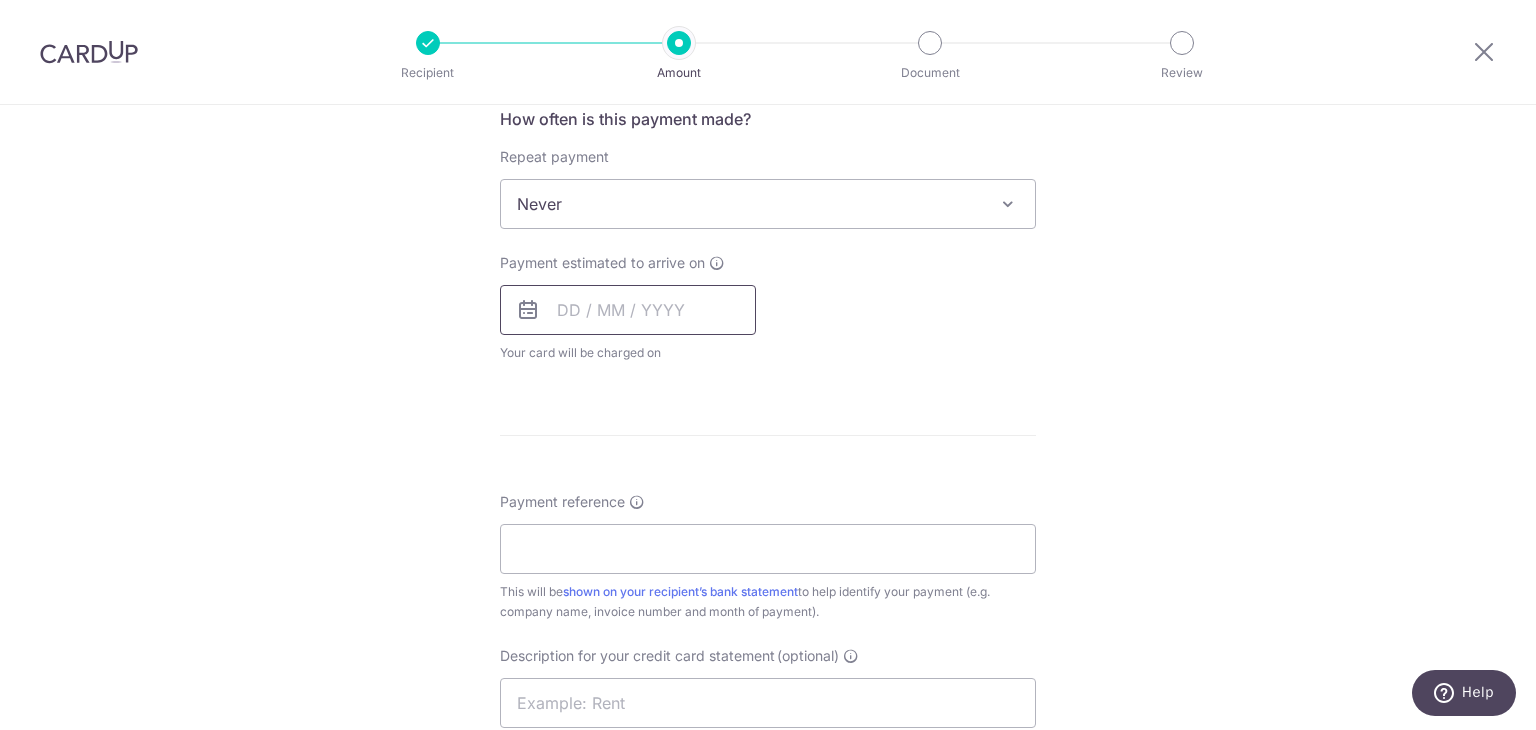 scroll, scrollTop: 735, scrollLeft: 0, axis: vertical 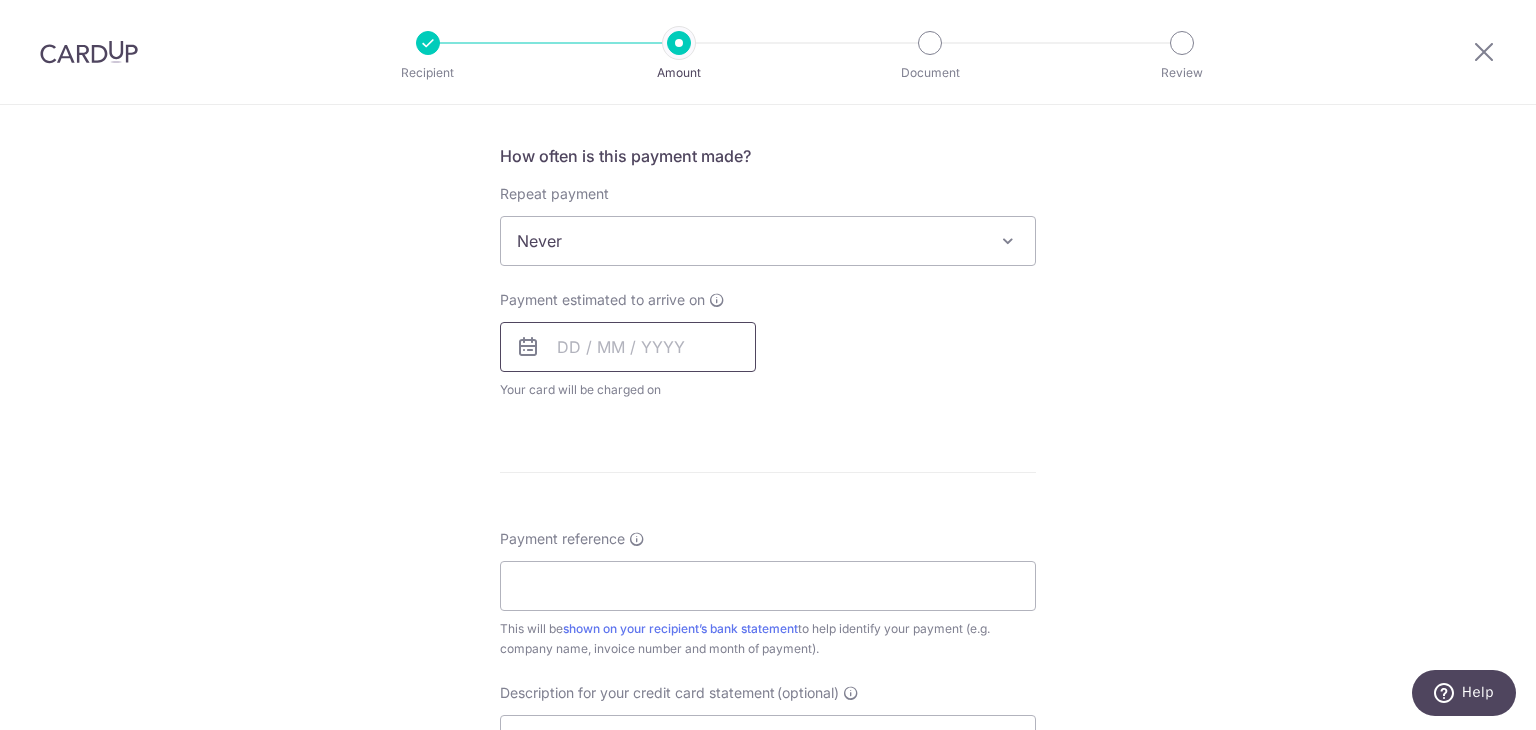 click at bounding box center [628, 347] 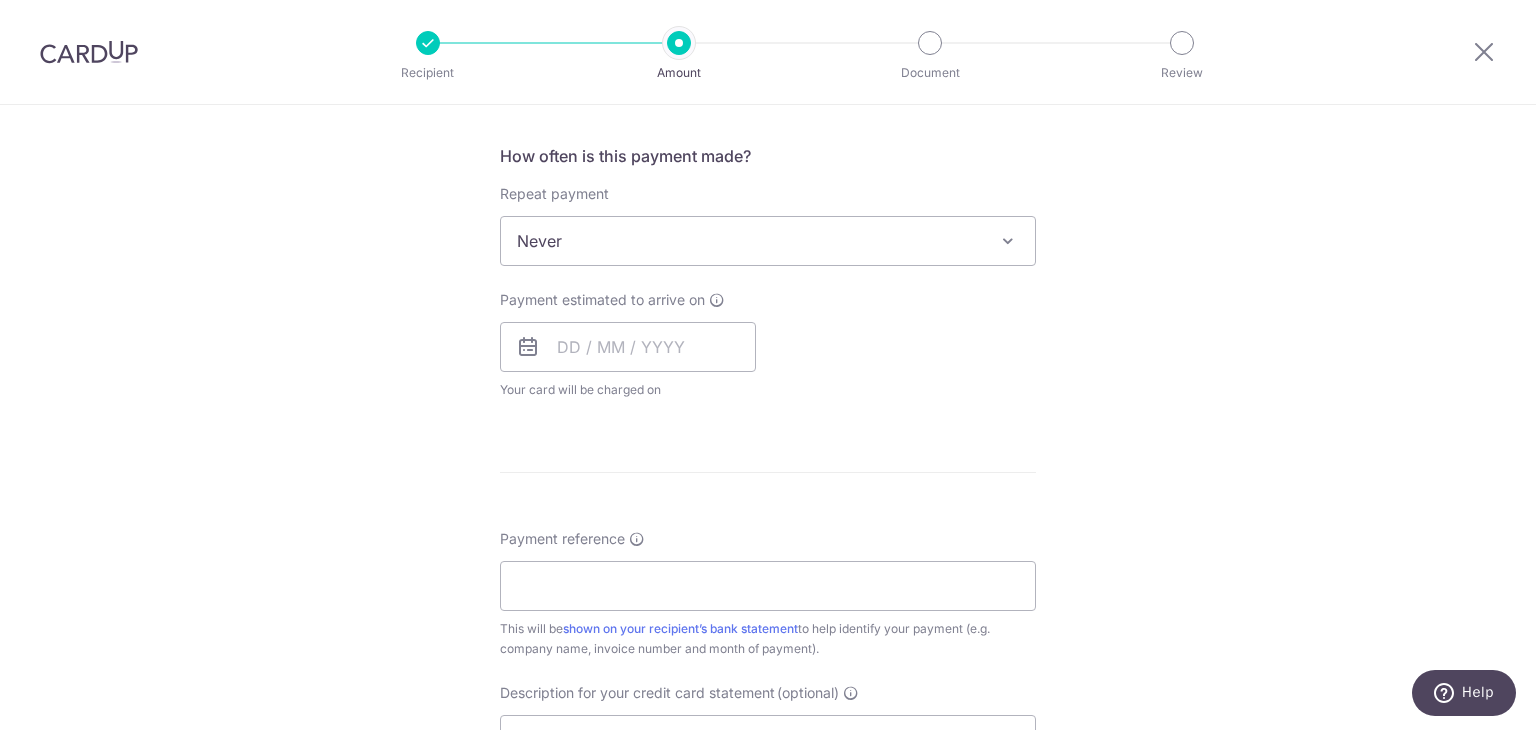 click on "Enter payment amount
SGD
13,753.01
13753.01
GST
(optional)
SGD
Select Card
**** 0396
Add credit card
Your Cards
**** 1158
**** 0396
Secure 256-bit SSL
Text" at bounding box center (768, 360) 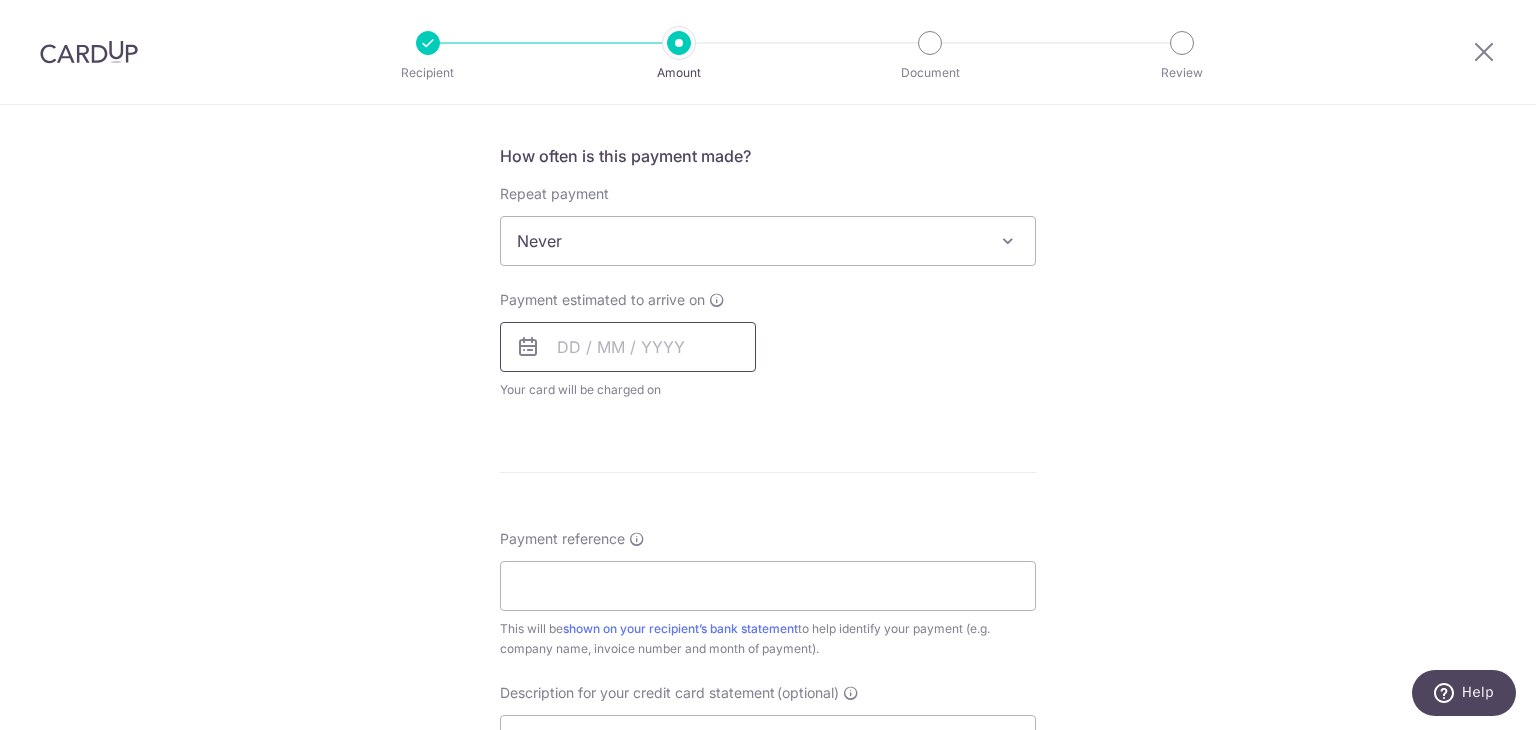 click at bounding box center [628, 347] 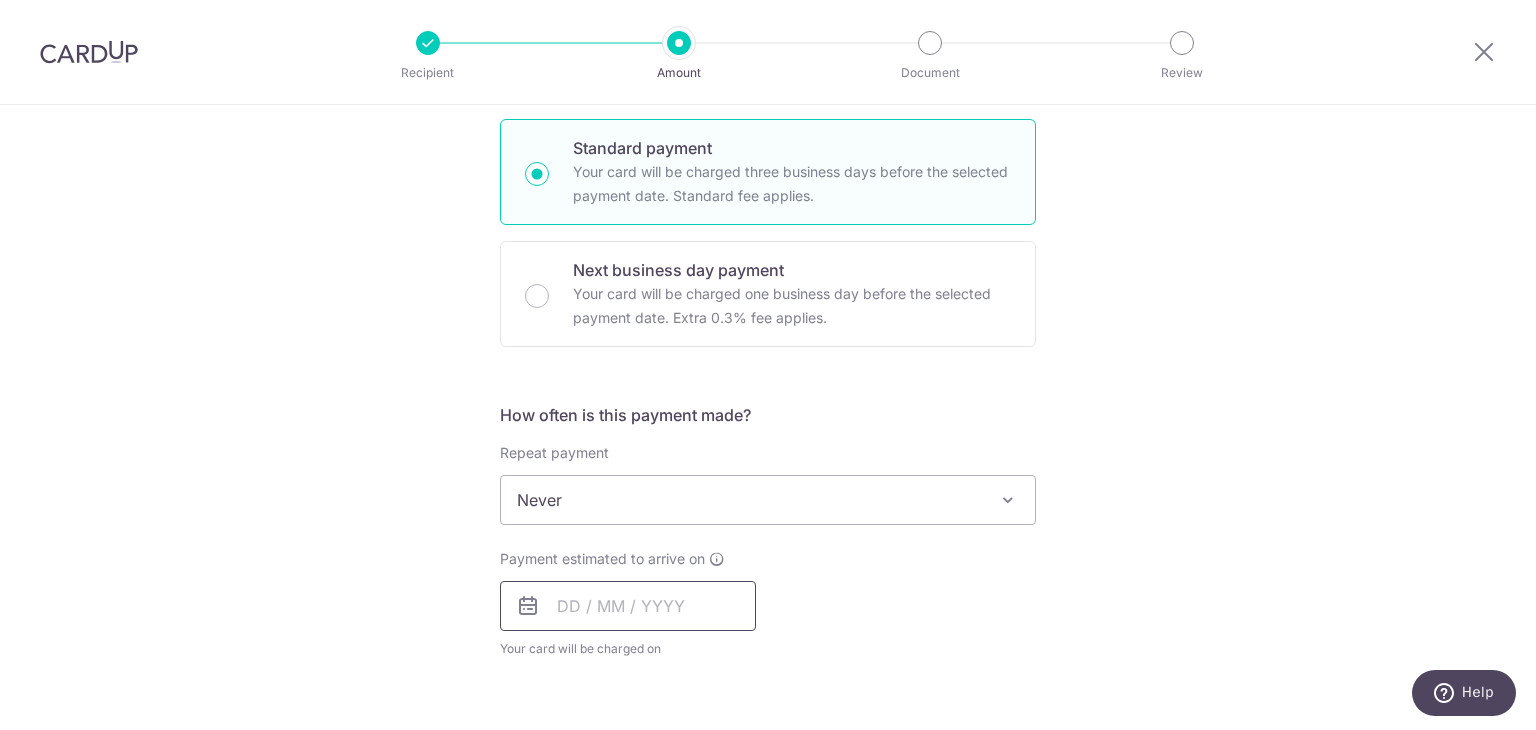scroll, scrollTop: 427, scrollLeft: 0, axis: vertical 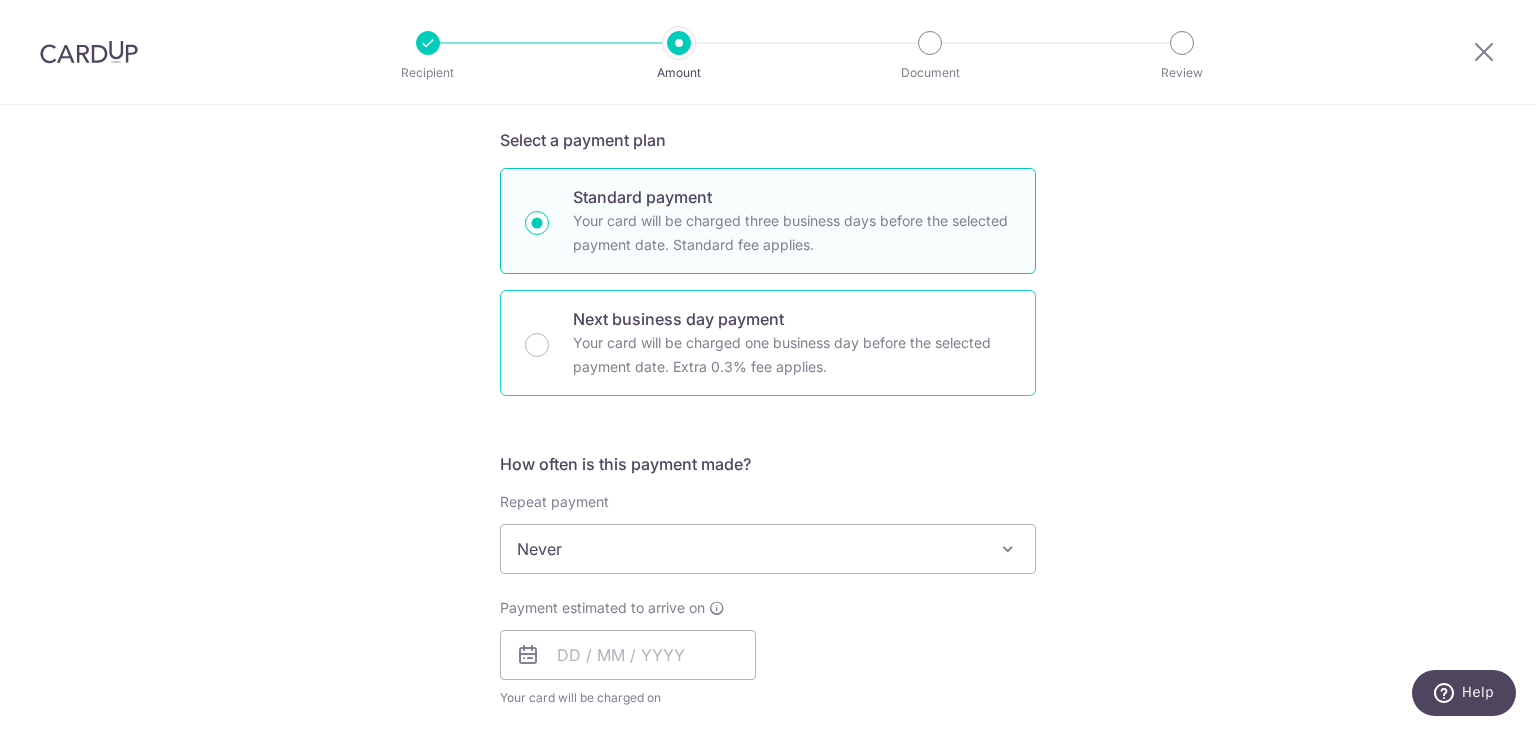 click on "Next business day payment
Your card will be charged one business day before the selected payment date. Extra 0.3% fee applies." at bounding box center (768, 343) 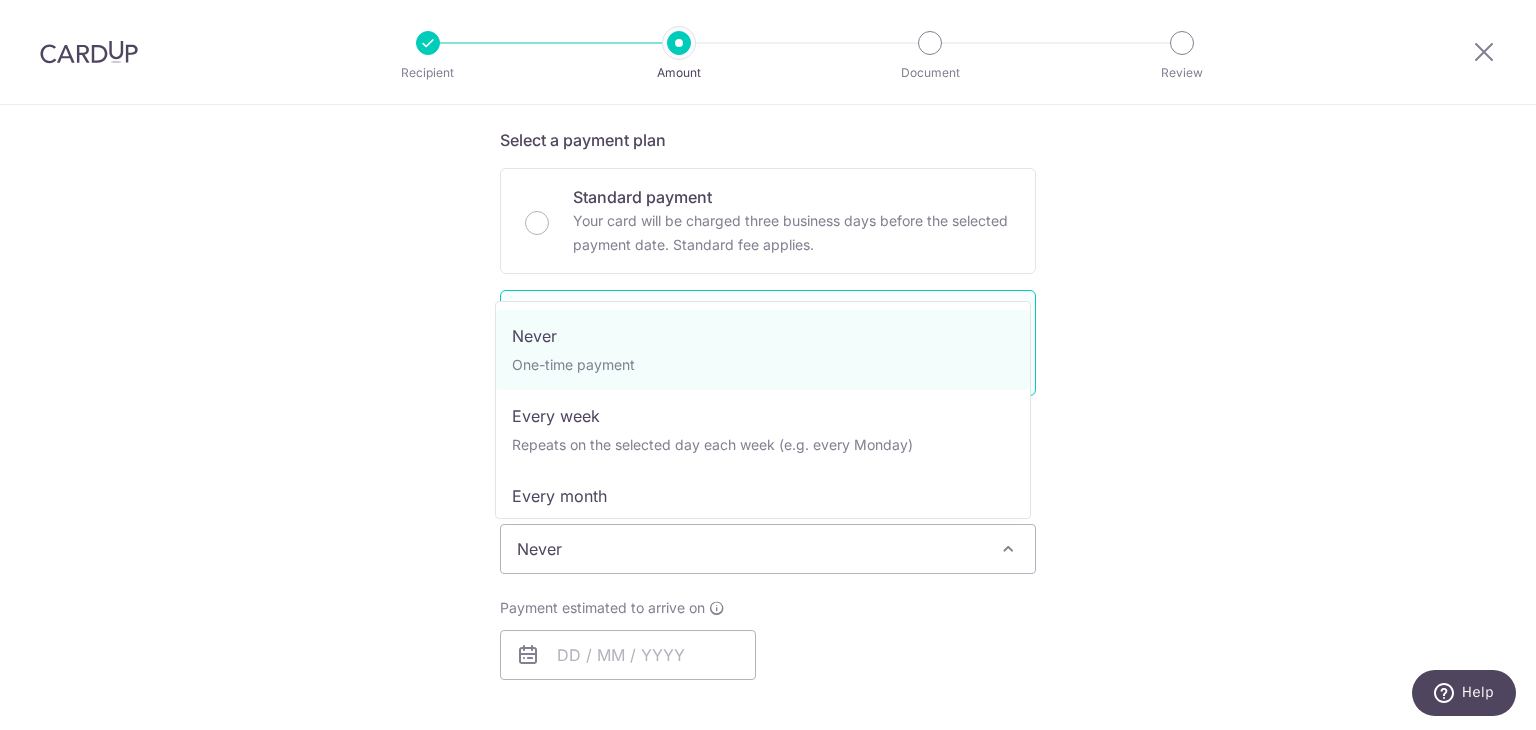 click on "Never" at bounding box center [768, 549] 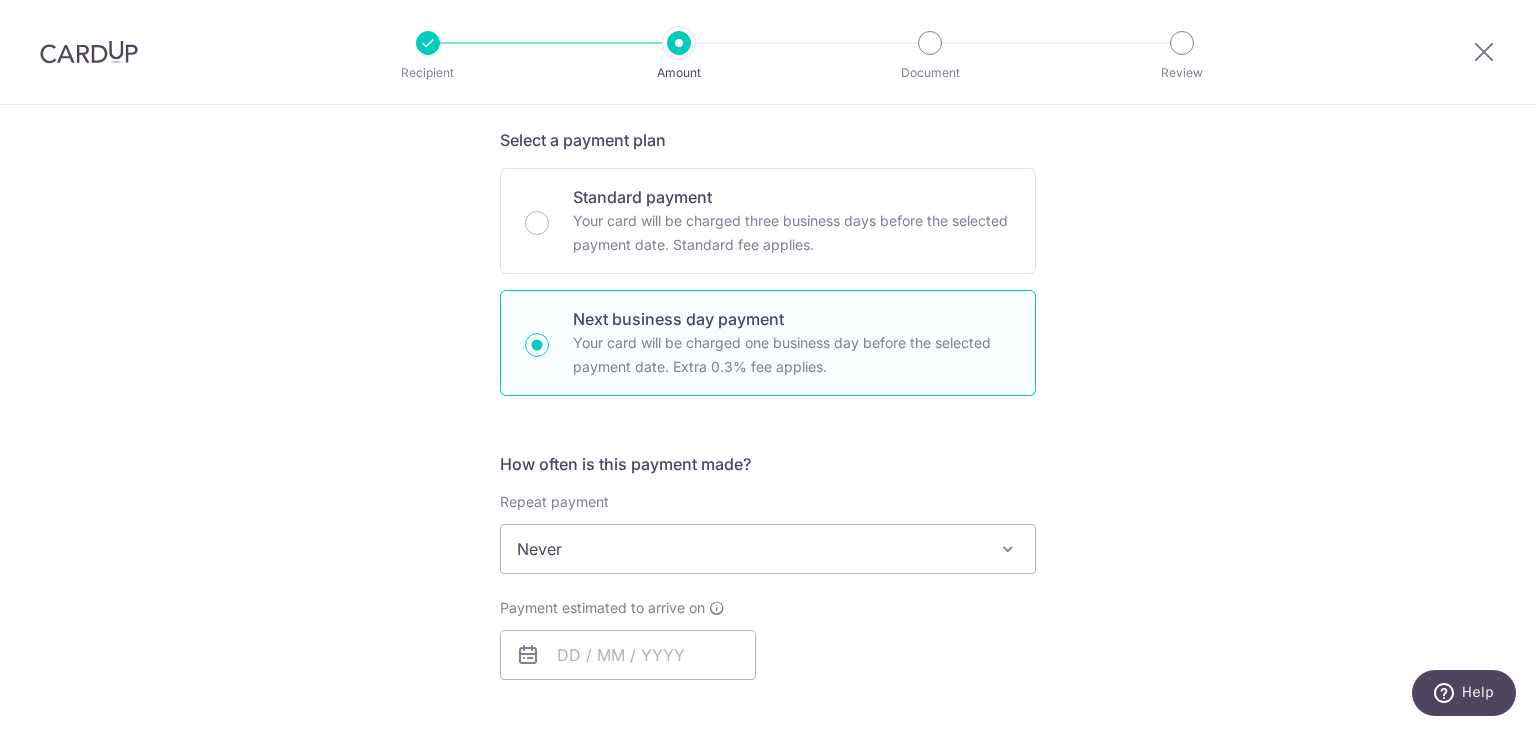 click on "Never" at bounding box center [768, 549] 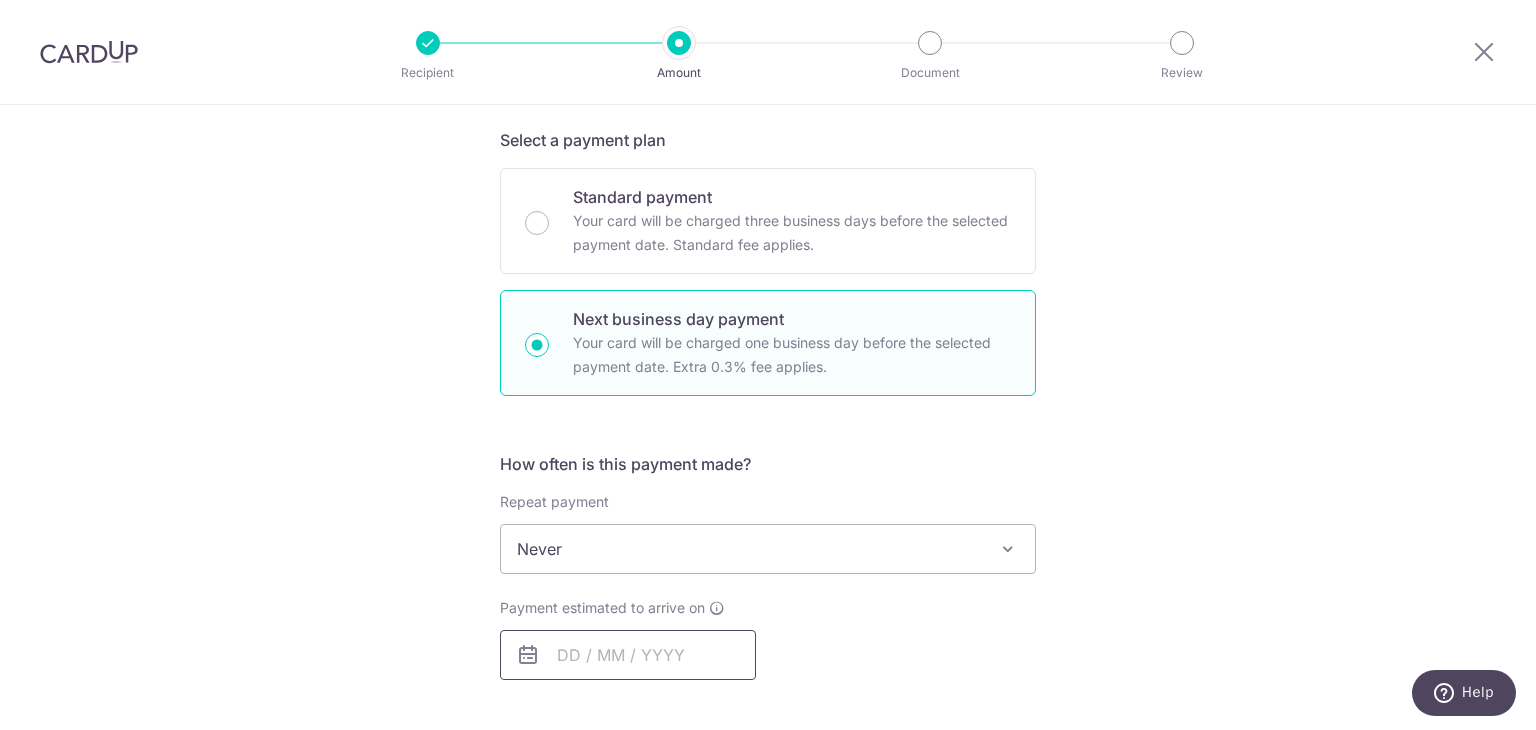 click at bounding box center [628, 655] 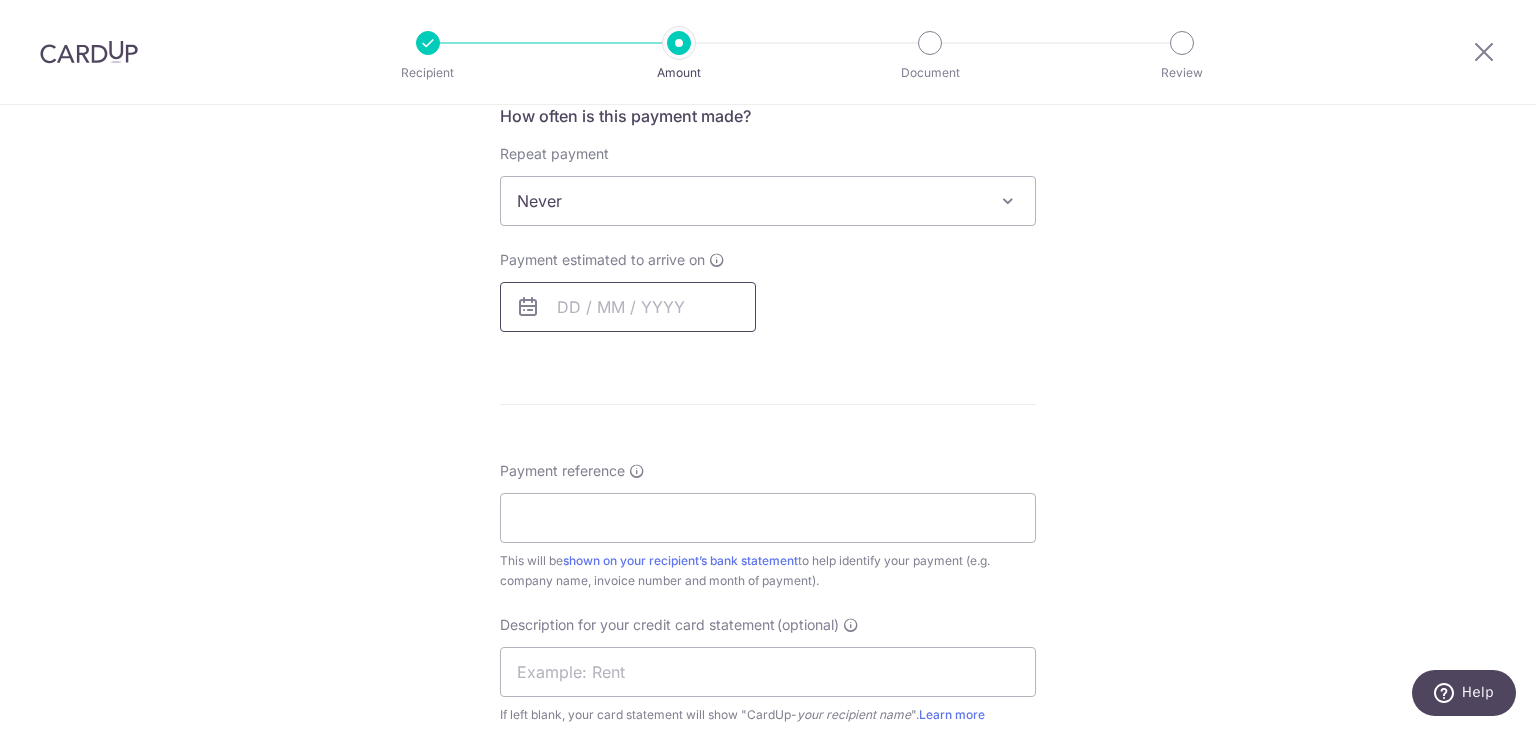 scroll, scrollTop: 684, scrollLeft: 0, axis: vertical 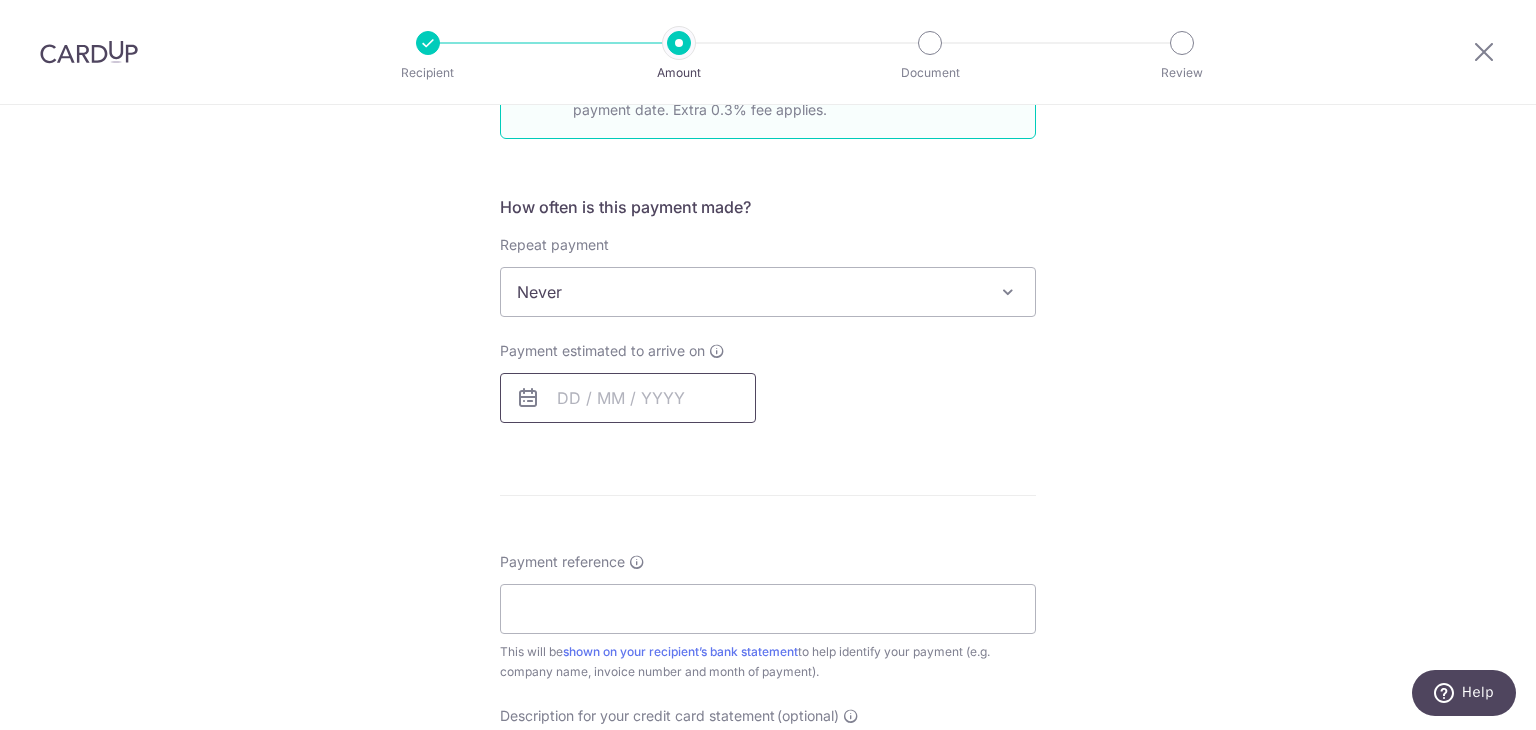 click at bounding box center [628, 398] 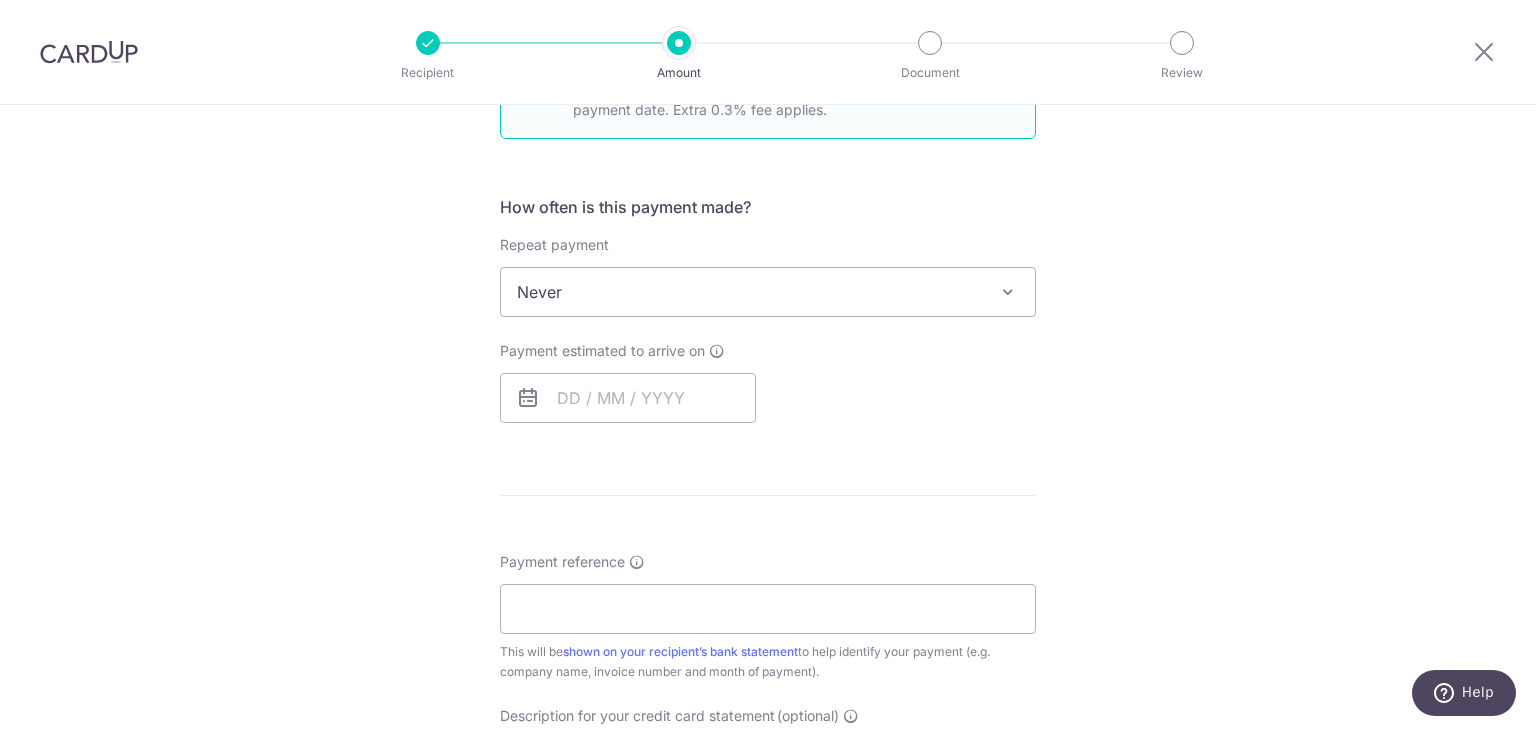 click on "Enter payment amount
SGD
13,753.01
13753.01
GST
(optional)
SGD
Select Card
**** 0396
Add credit card
Your Cards
**** 1158
**** 0396
Secure 256-bit SSL
Text" at bounding box center [768, 397] 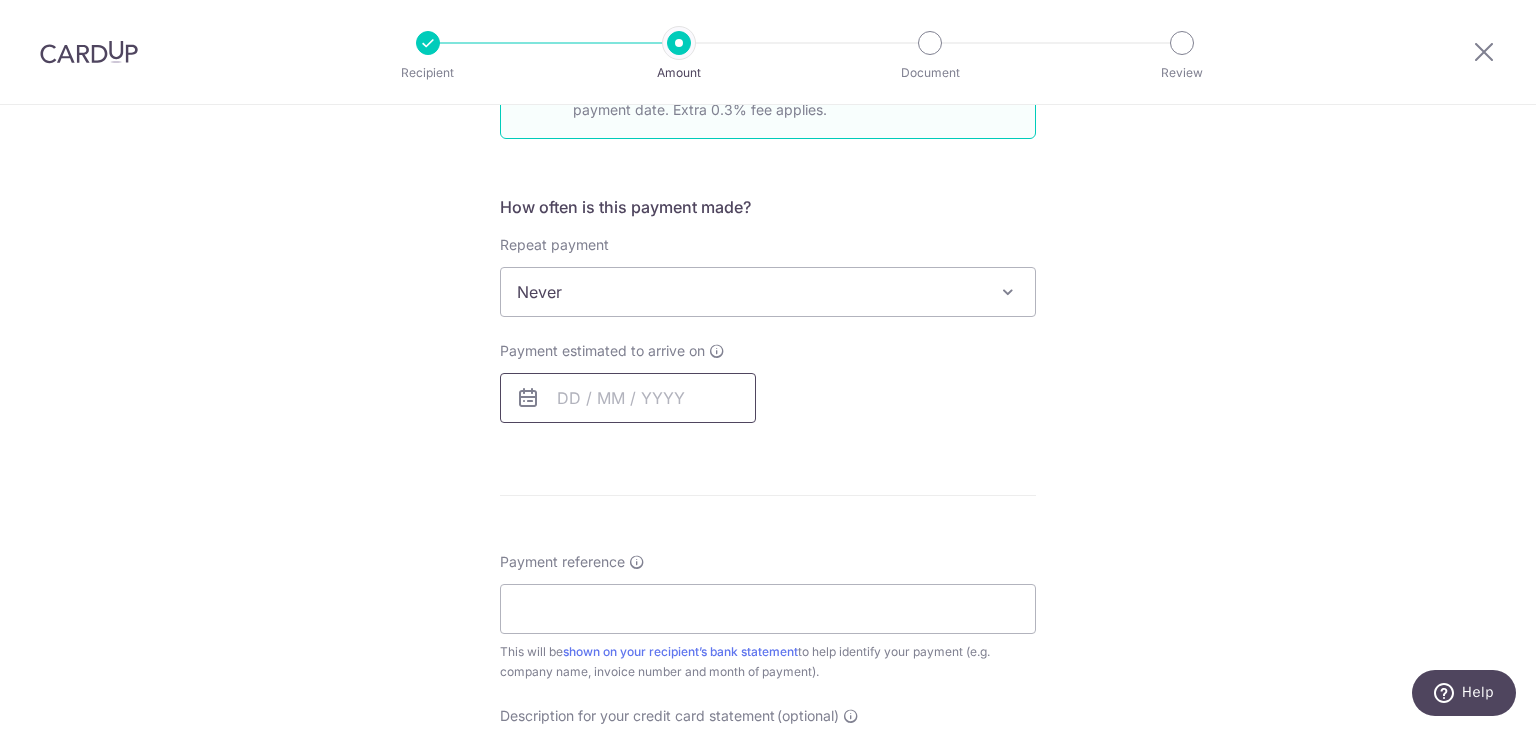 click at bounding box center [628, 398] 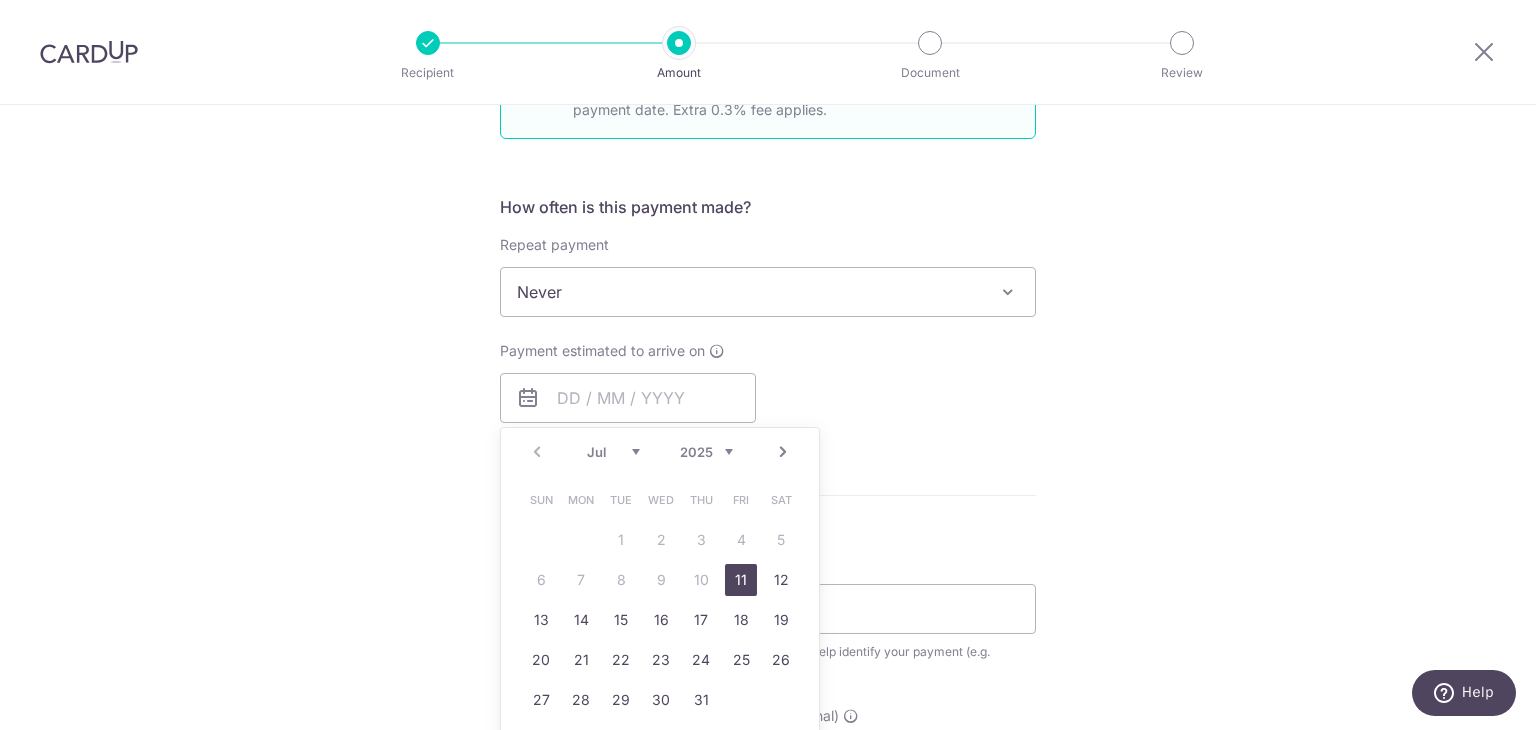 click on "11" at bounding box center [741, 580] 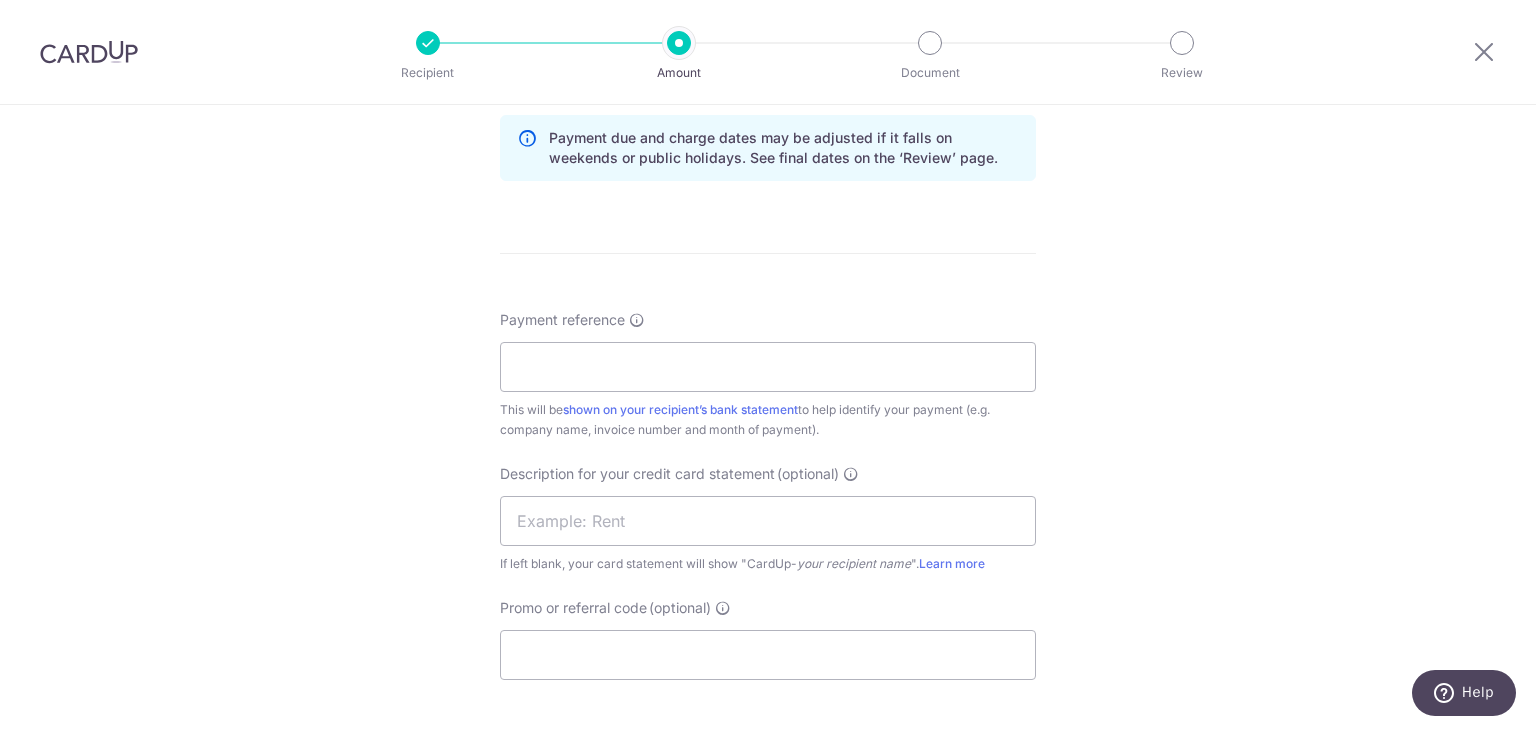 scroll, scrollTop: 941, scrollLeft: 0, axis: vertical 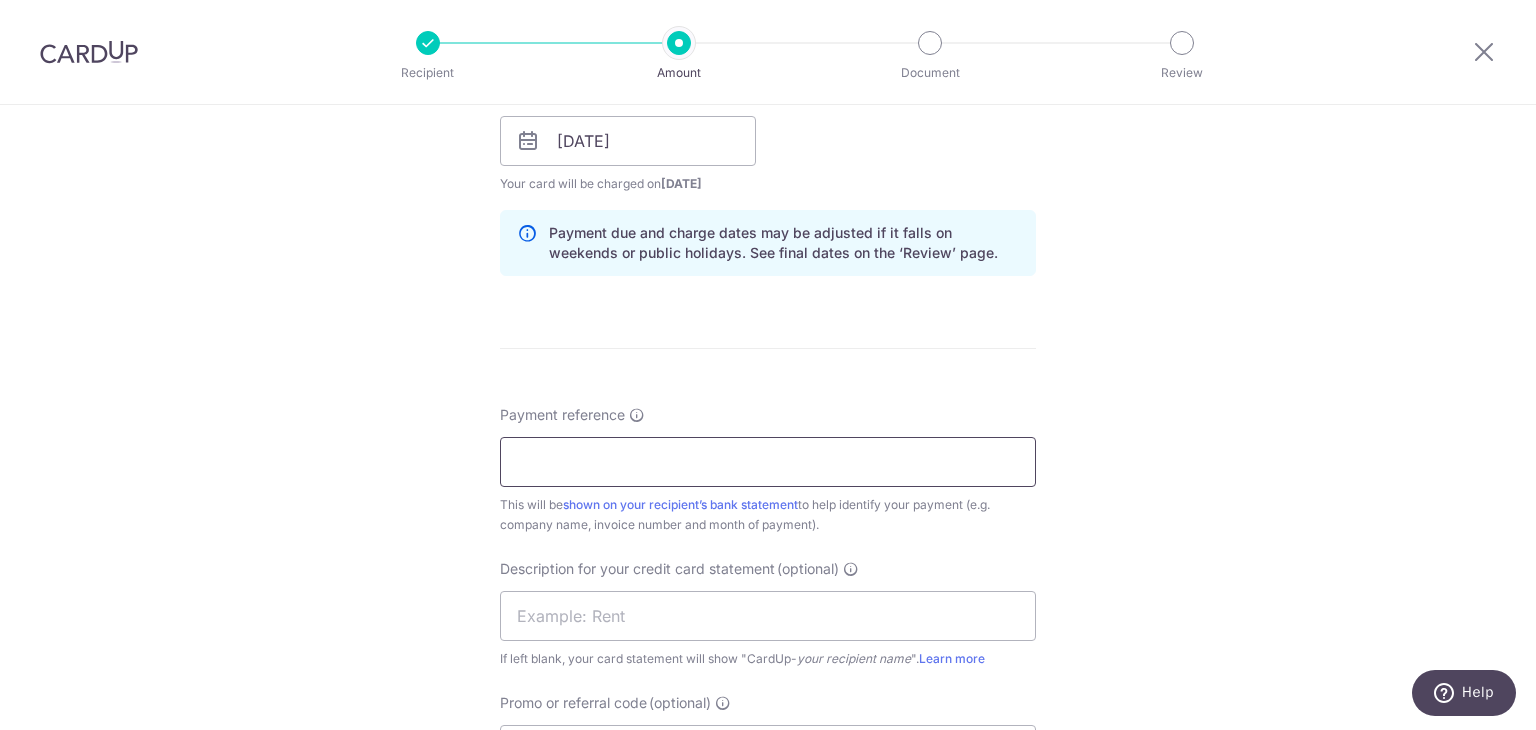 click on "Payment reference" at bounding box center (768, 462) 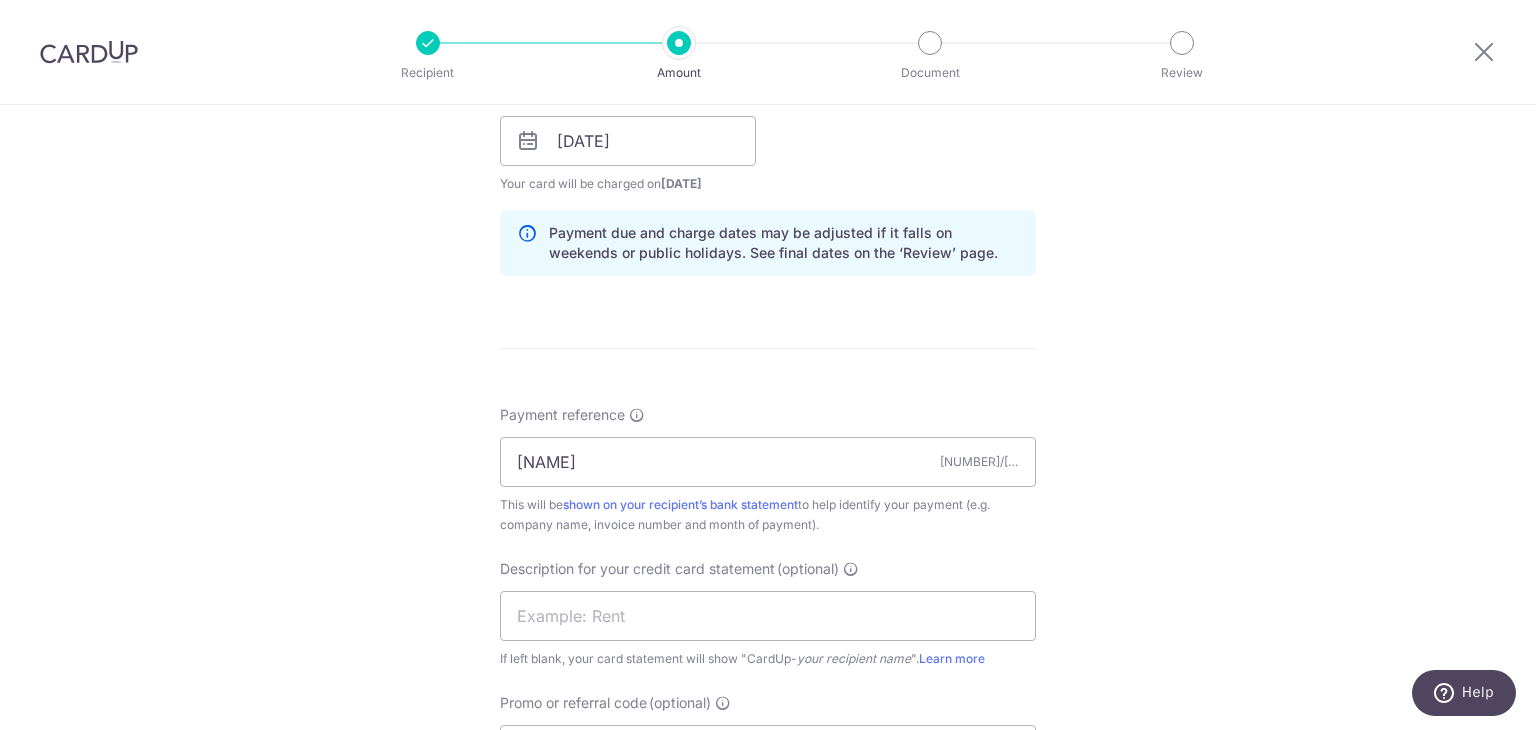 click on "Tell us more about your payment
Enter payment amount
SGD
13,753.01
13753.01
GST
(optional)
SGD
Select Card
**** 0396
Add credit card
Your Cards
**** 1158
**** 0396
Secure 256-bit SSL" at bounding box center [768, 176] 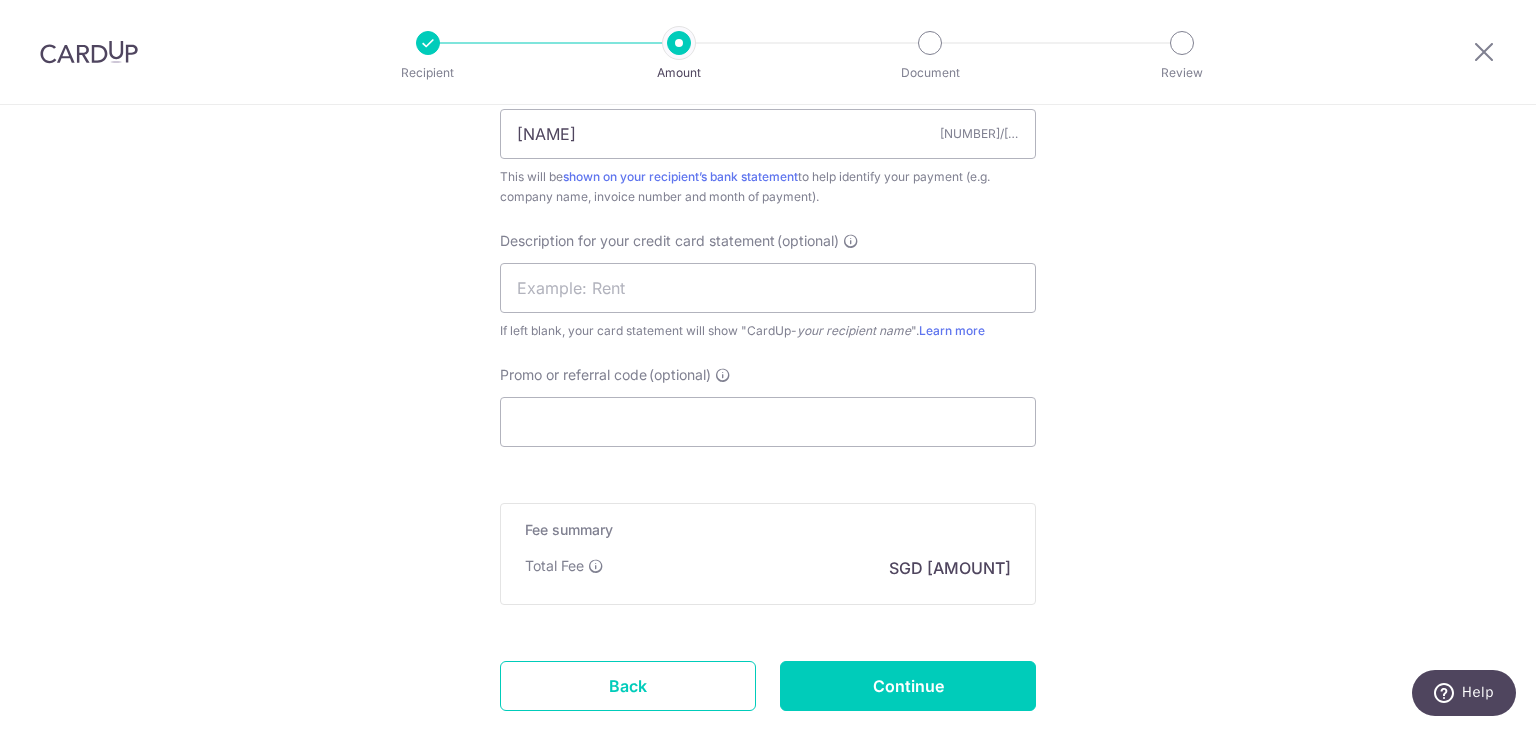 scroll, scrollTop: 1108, scrollLeft: 0, axis: vertical 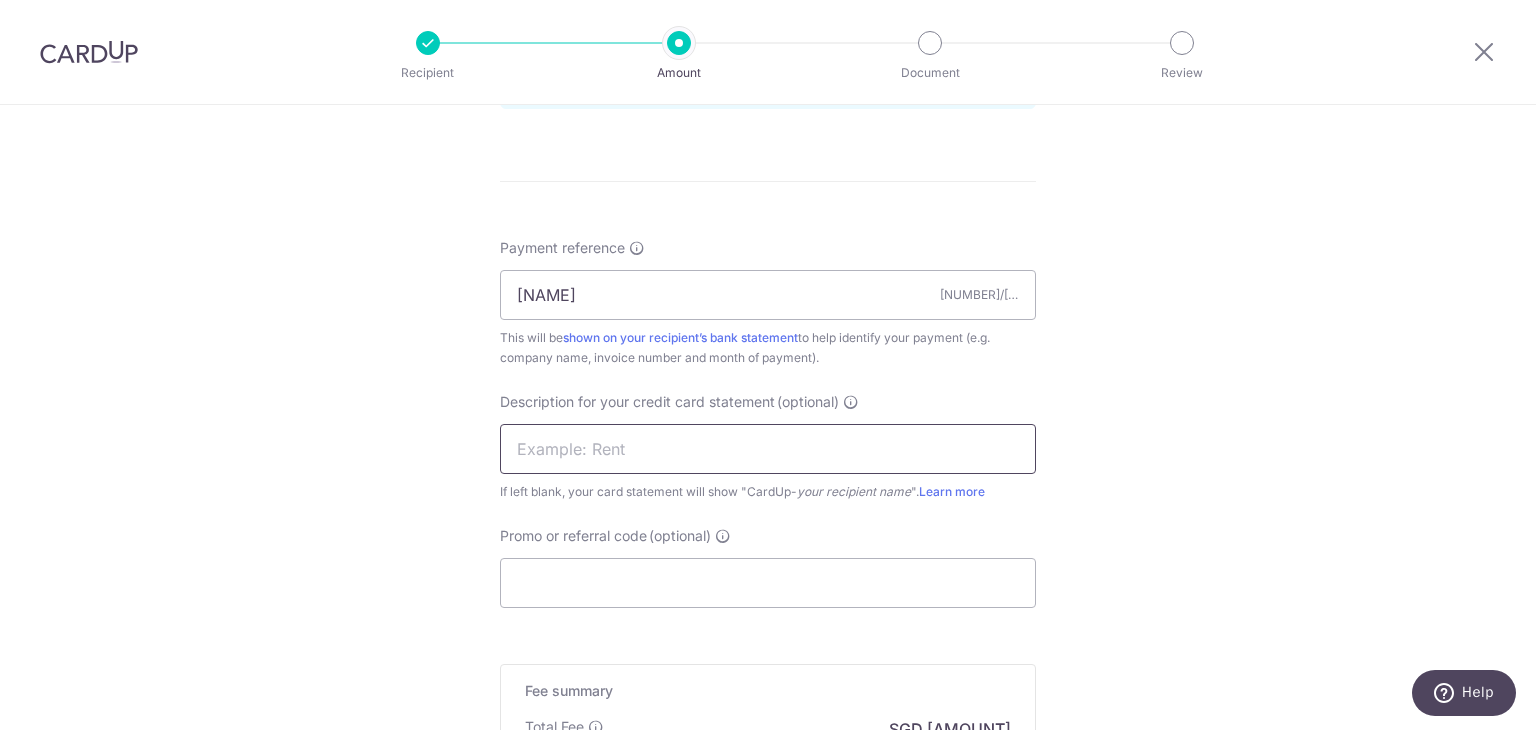 click at bounding box center (768, 449) 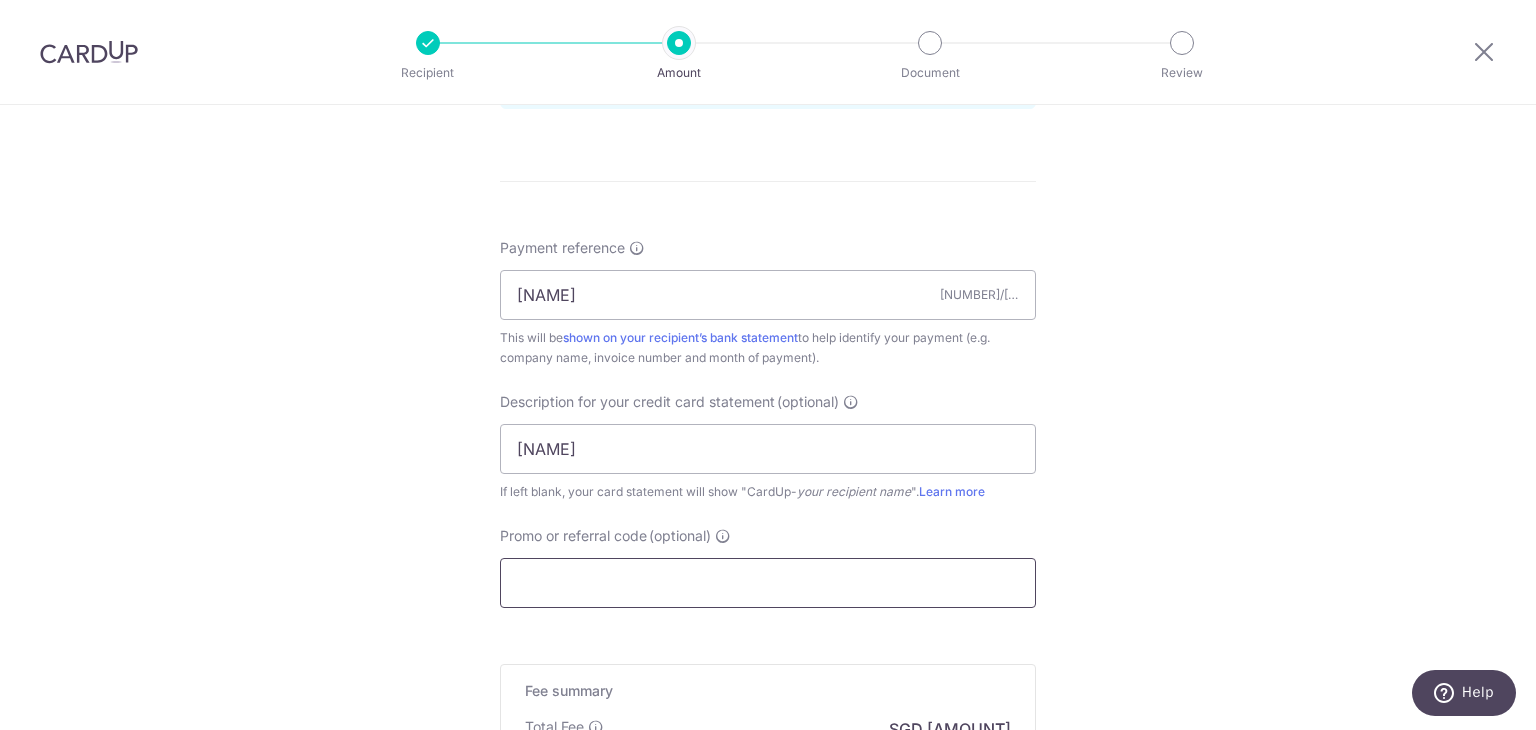 click on "Promo or referral code
(optional)" at bounding box center (768, 583) 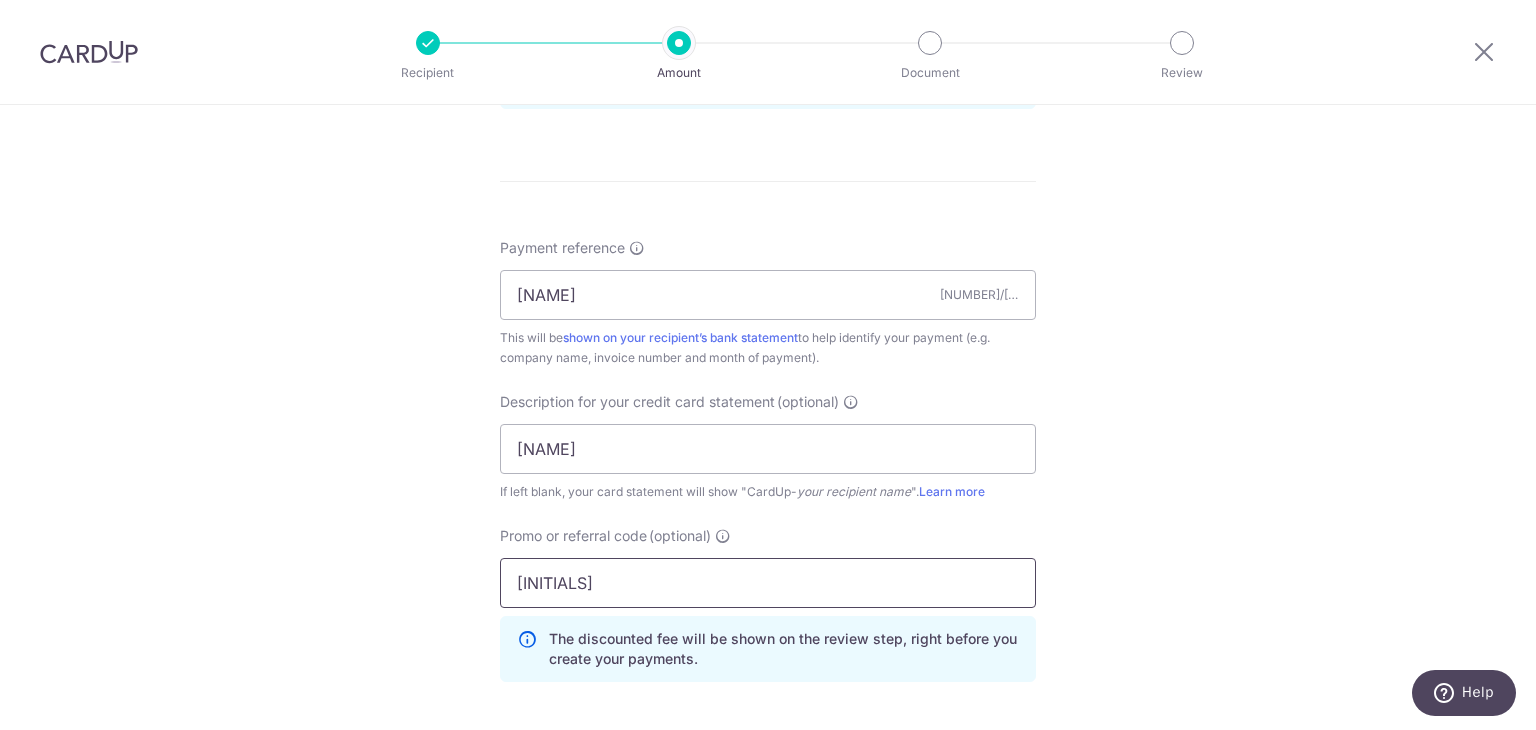 scroll, scrollTop: 1487, scrollLeft: 0, axis: vertical 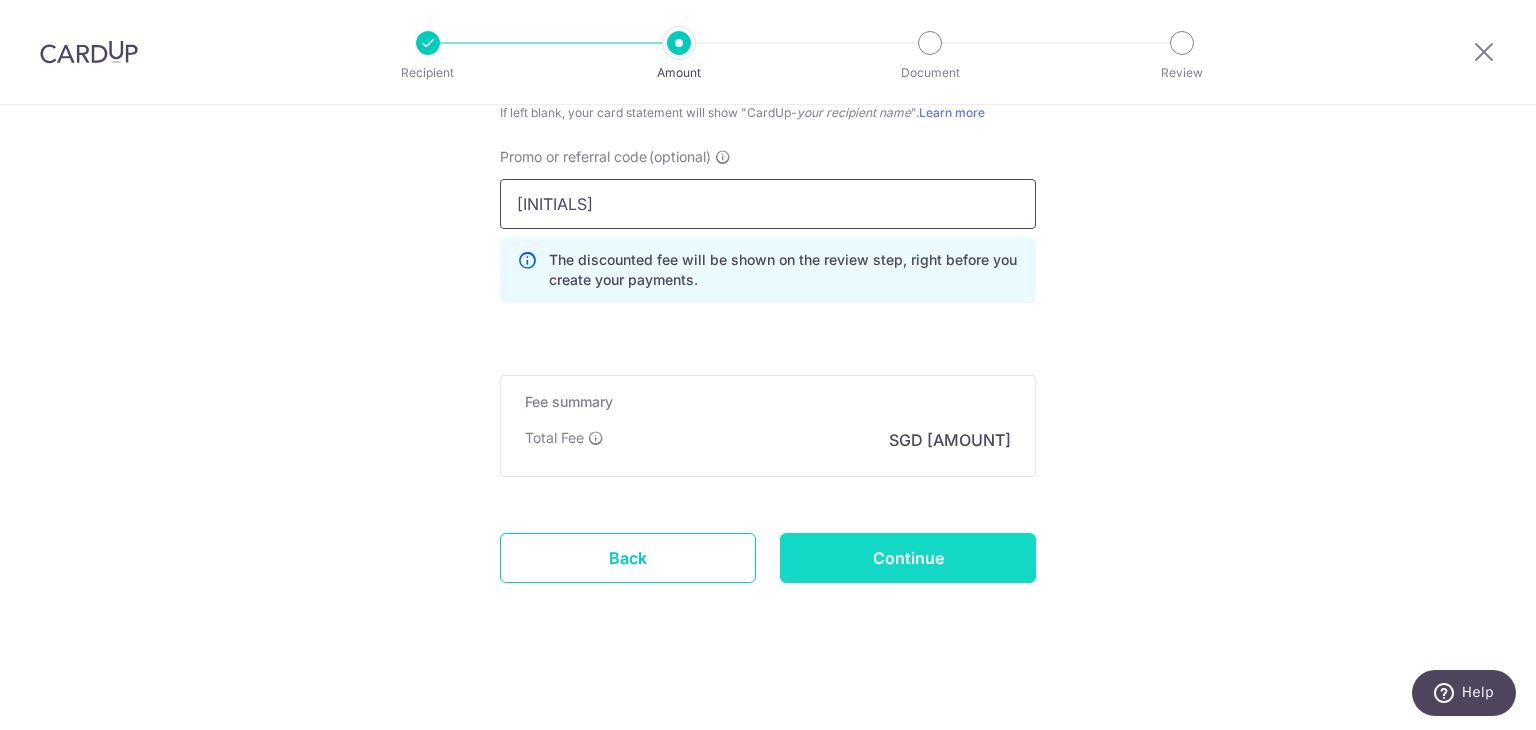 type on "sh177" 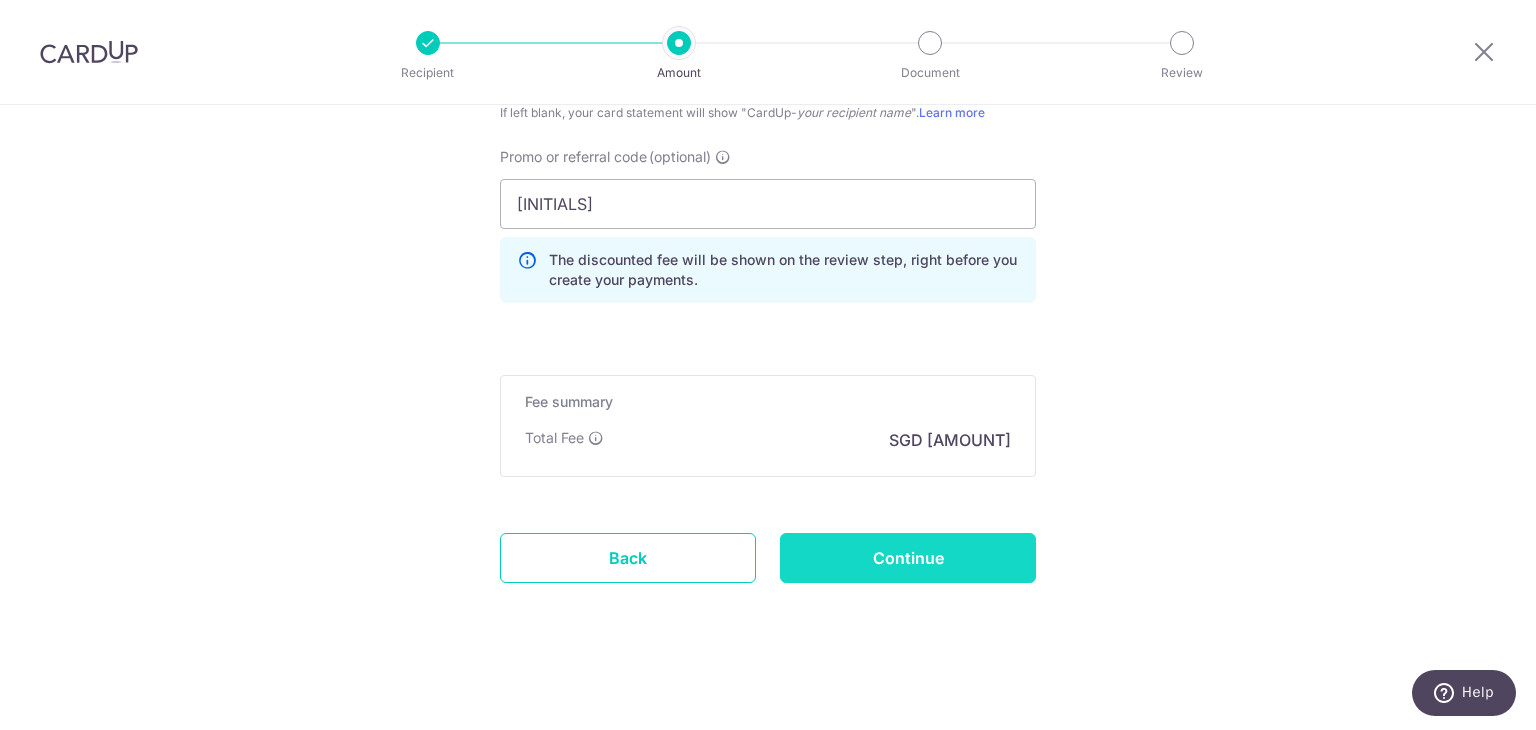 click on "Continue" at bounding box center (908, 558) 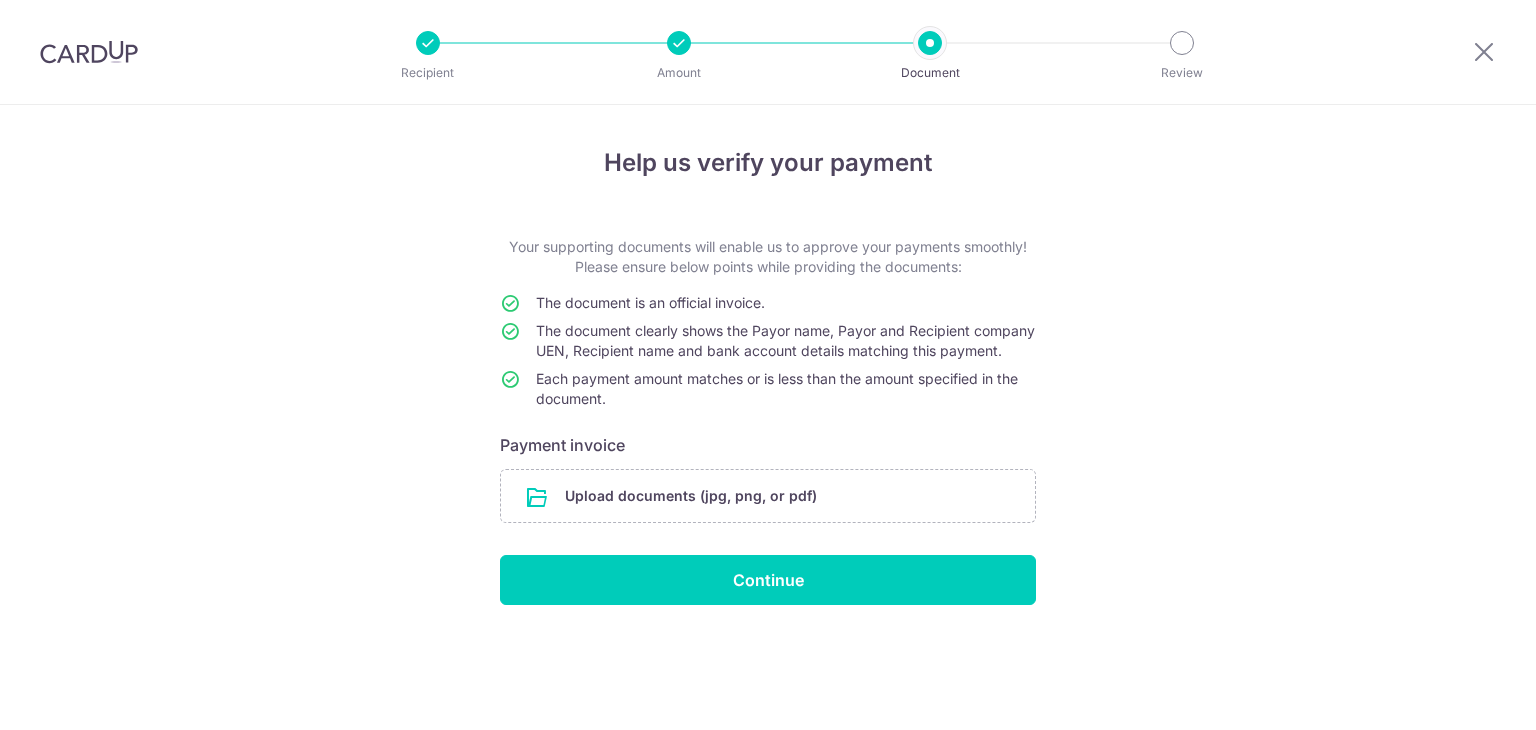 scroll, scrollTop: 0, scrollLeft: 0, axis: both 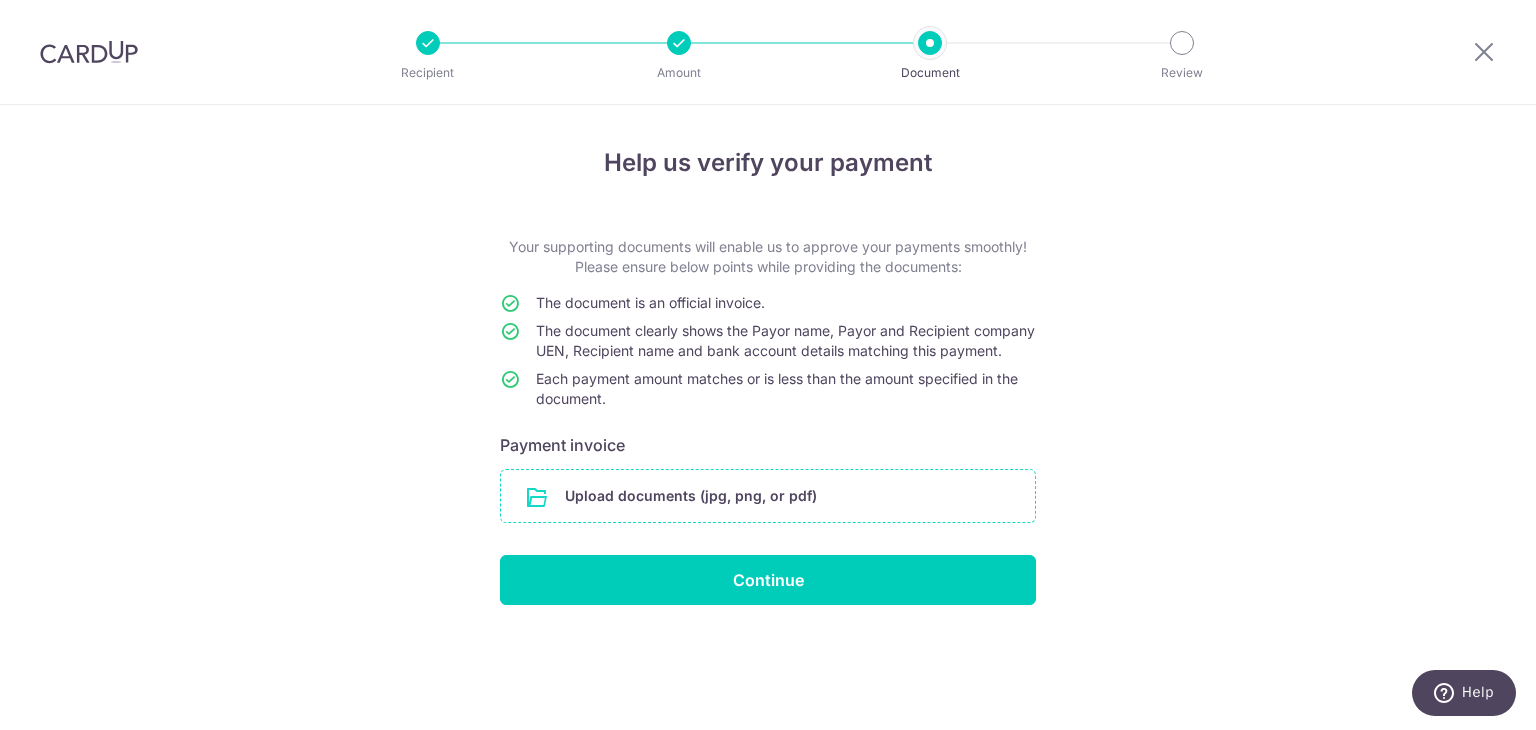 click at bounding box center (768, 496) 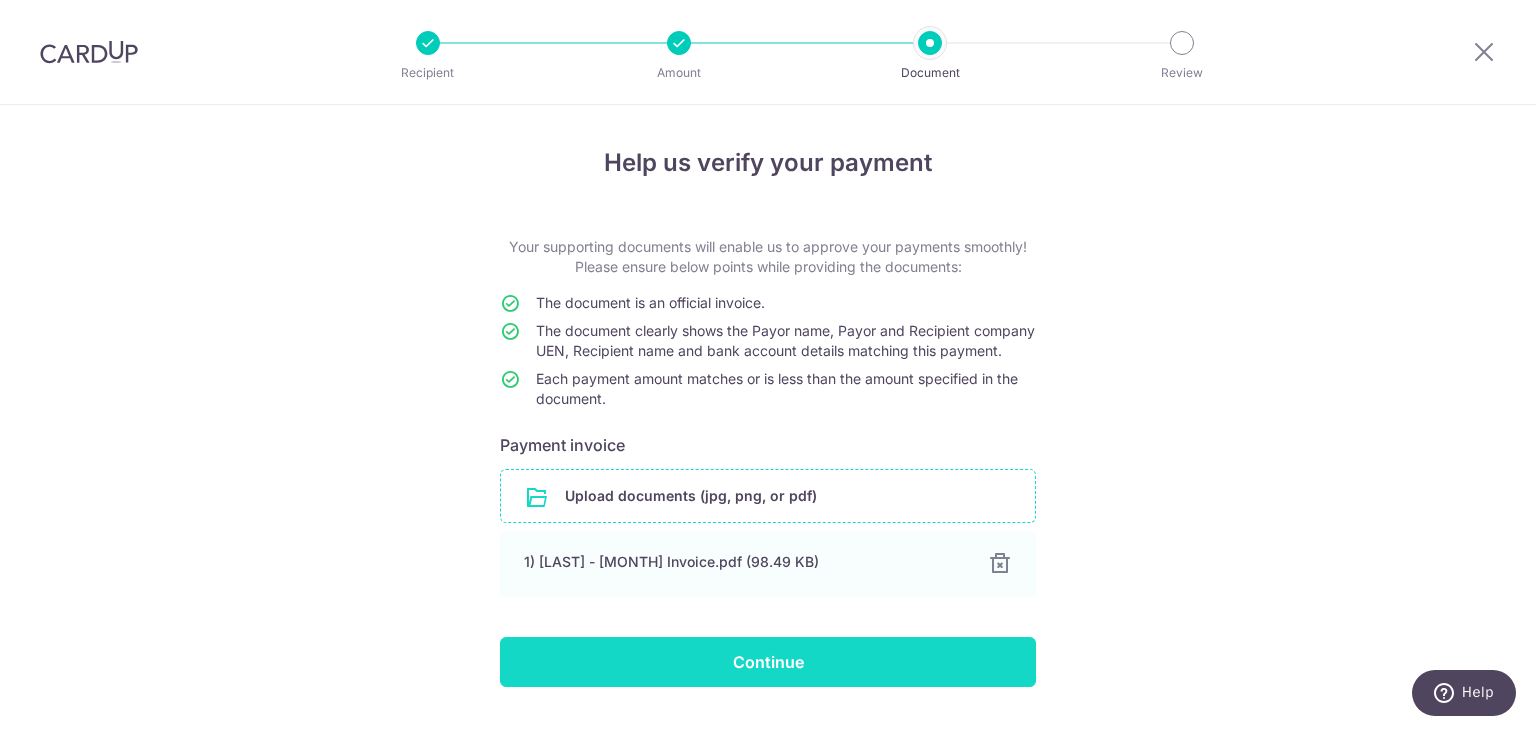 click on "Continue" at bounding box center [768, 662] 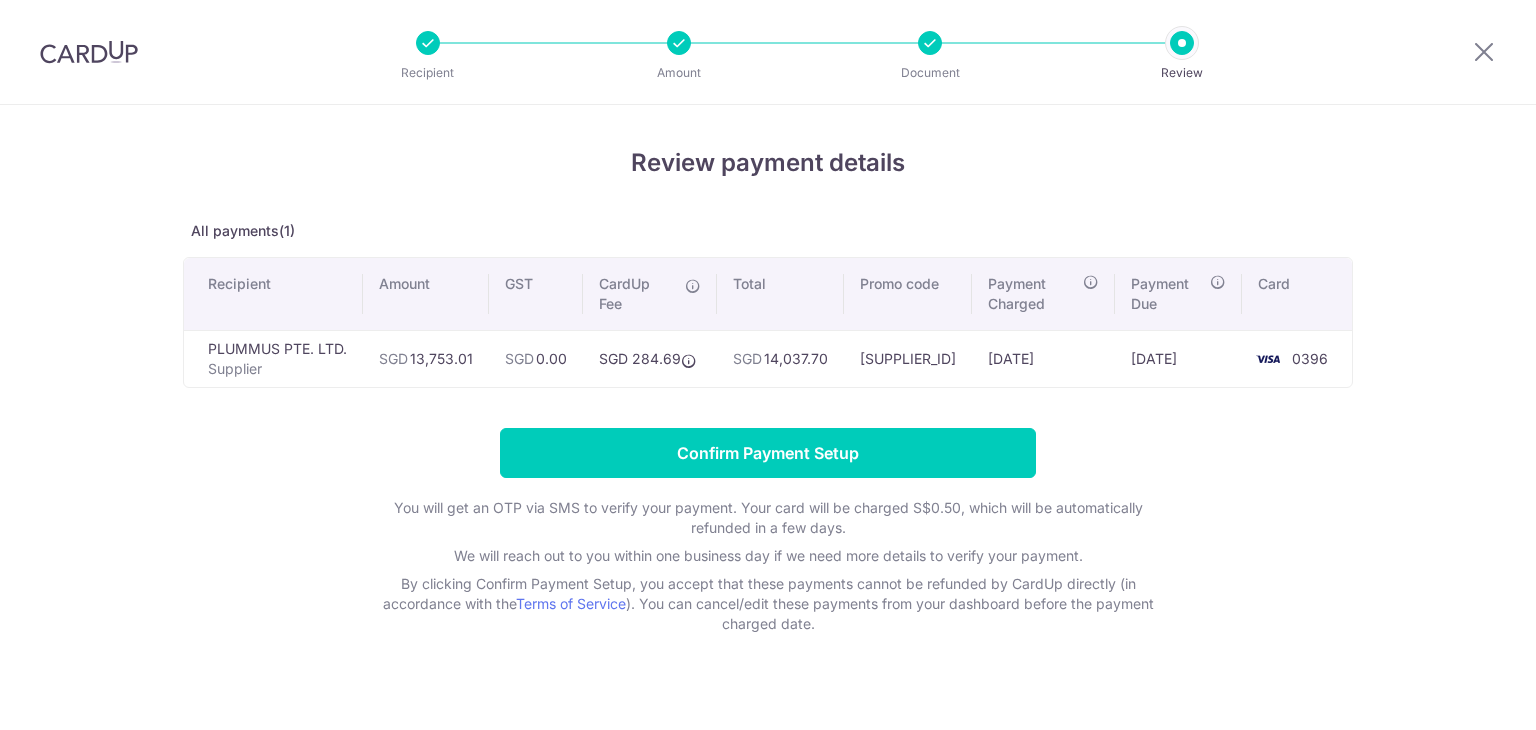 scroll, scrollTop: 0, scrollLeft: 0, axis: both 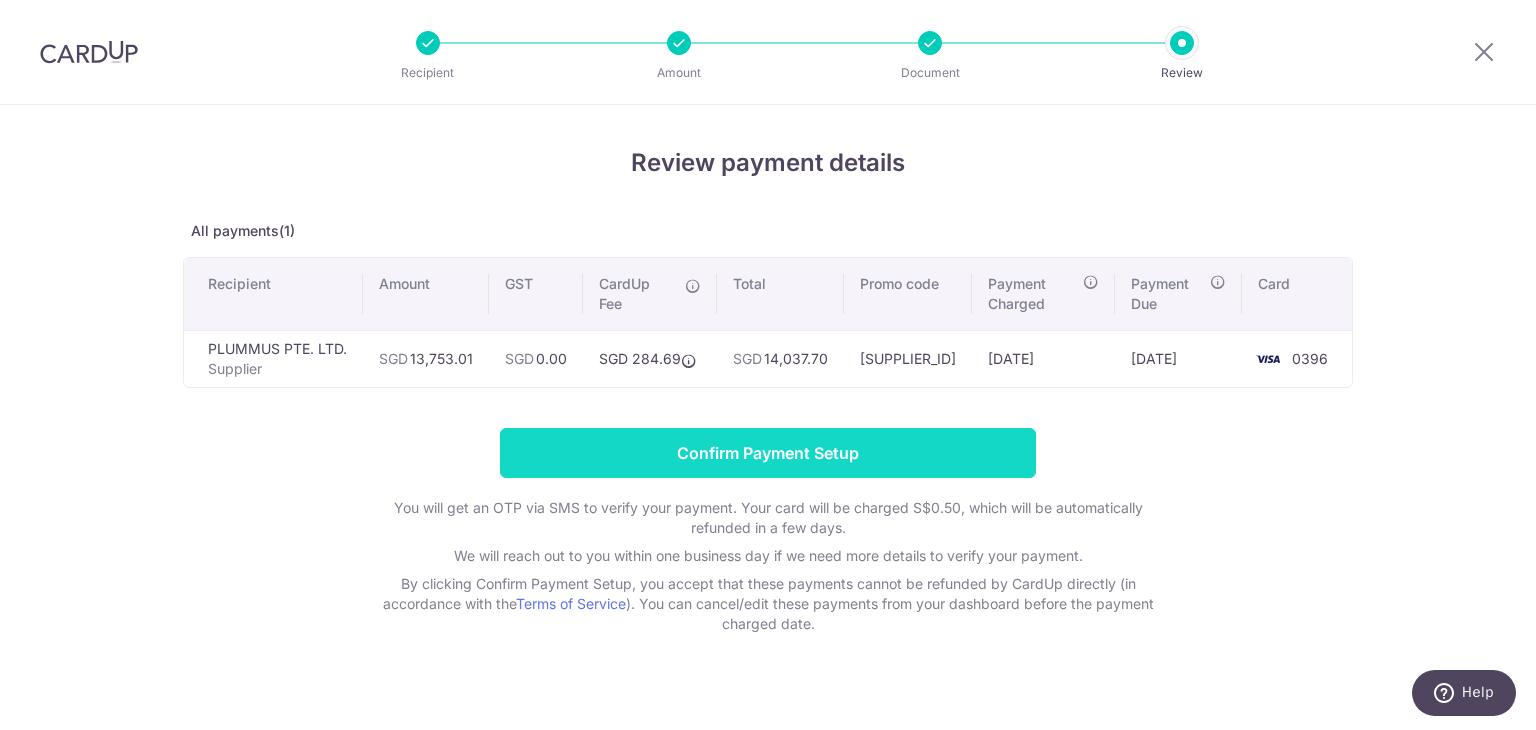 click on "Confirm Payment Setup" at bounding box center (768, 453) 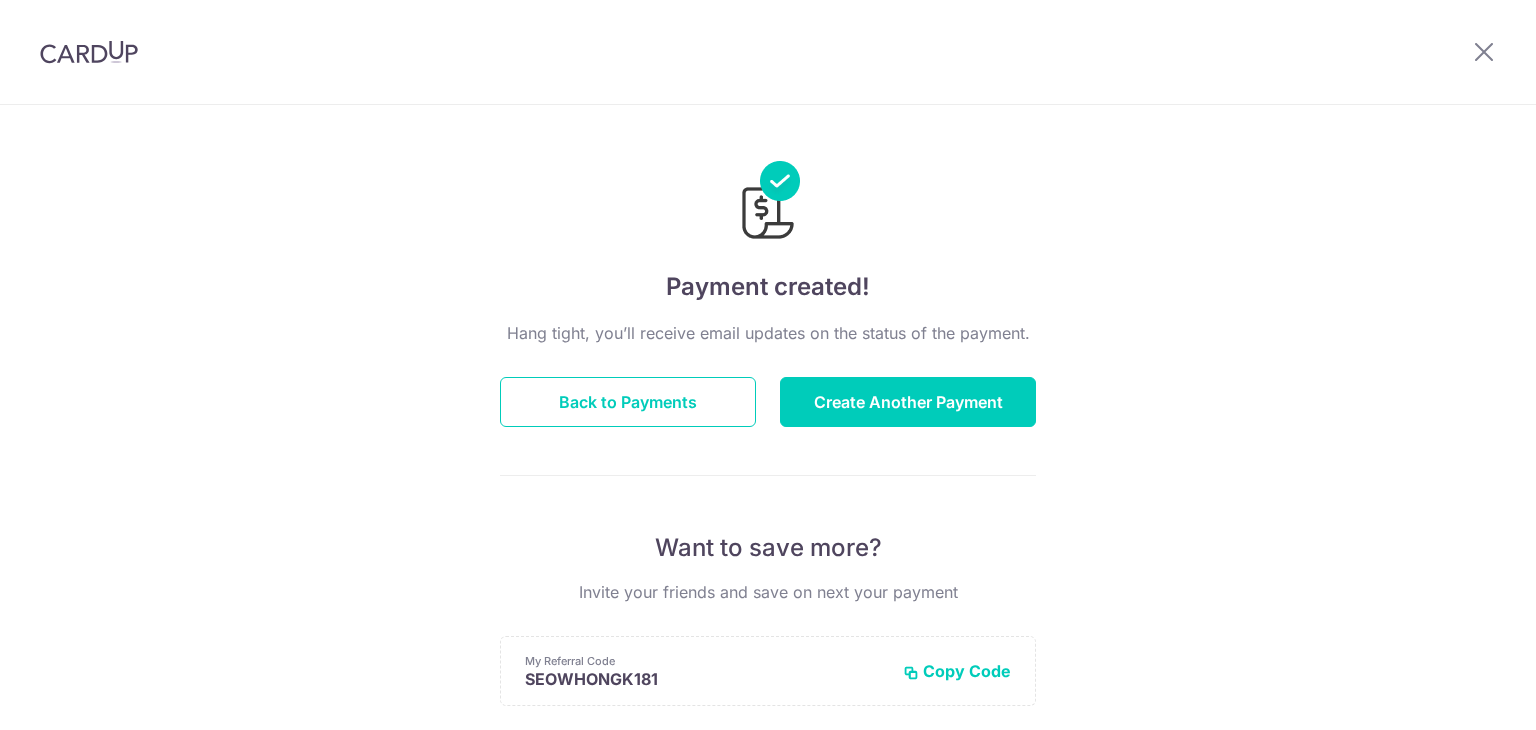 scroll, scrollTop: 0, scrollLeft: 0, axis: both 